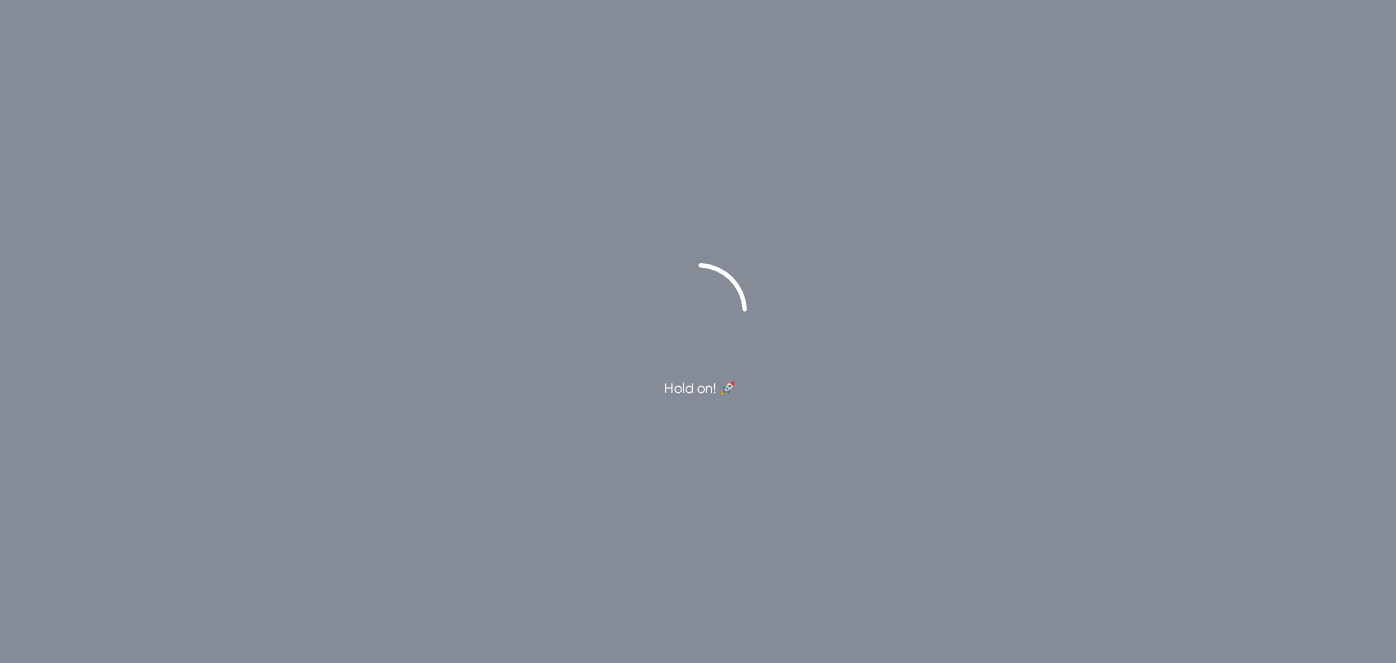 scroll, scrollTop: 0, scrollLeft: 0, axis: both 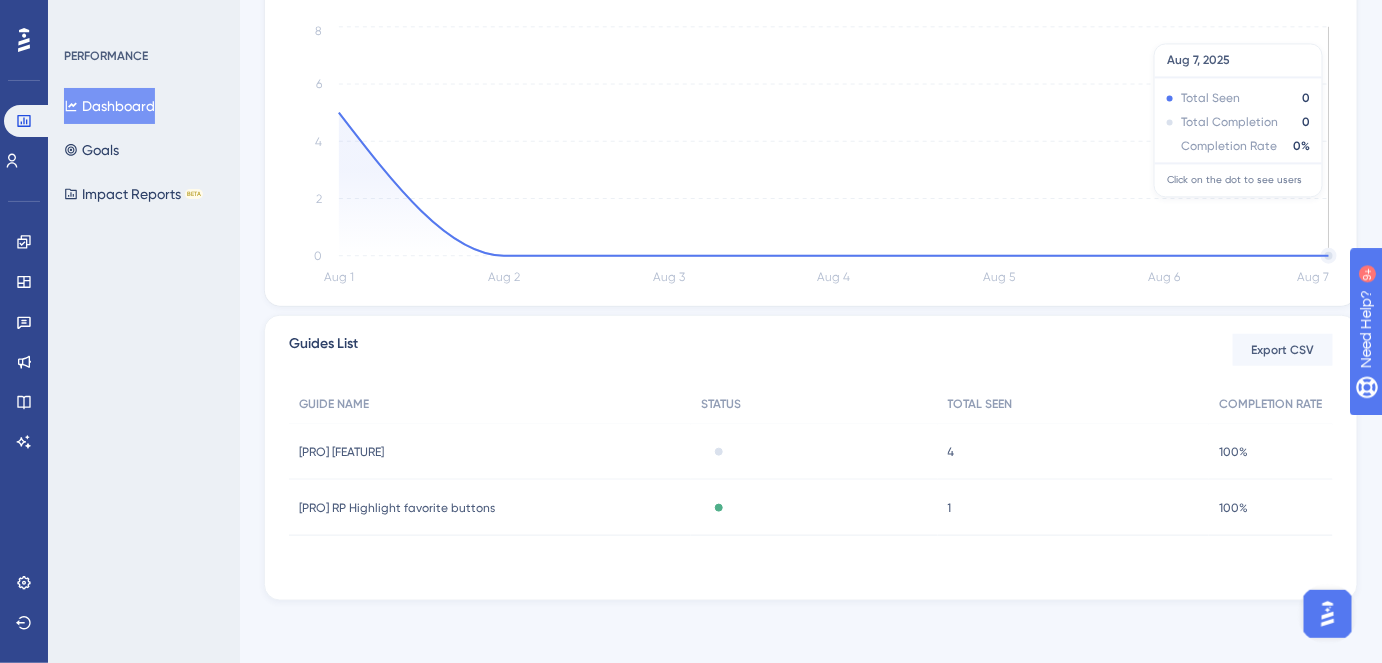 click on "[DATE] [DATE] [DATE] [DATE] [DATE] [DATE] [DATE] 0 2 4 6 8" 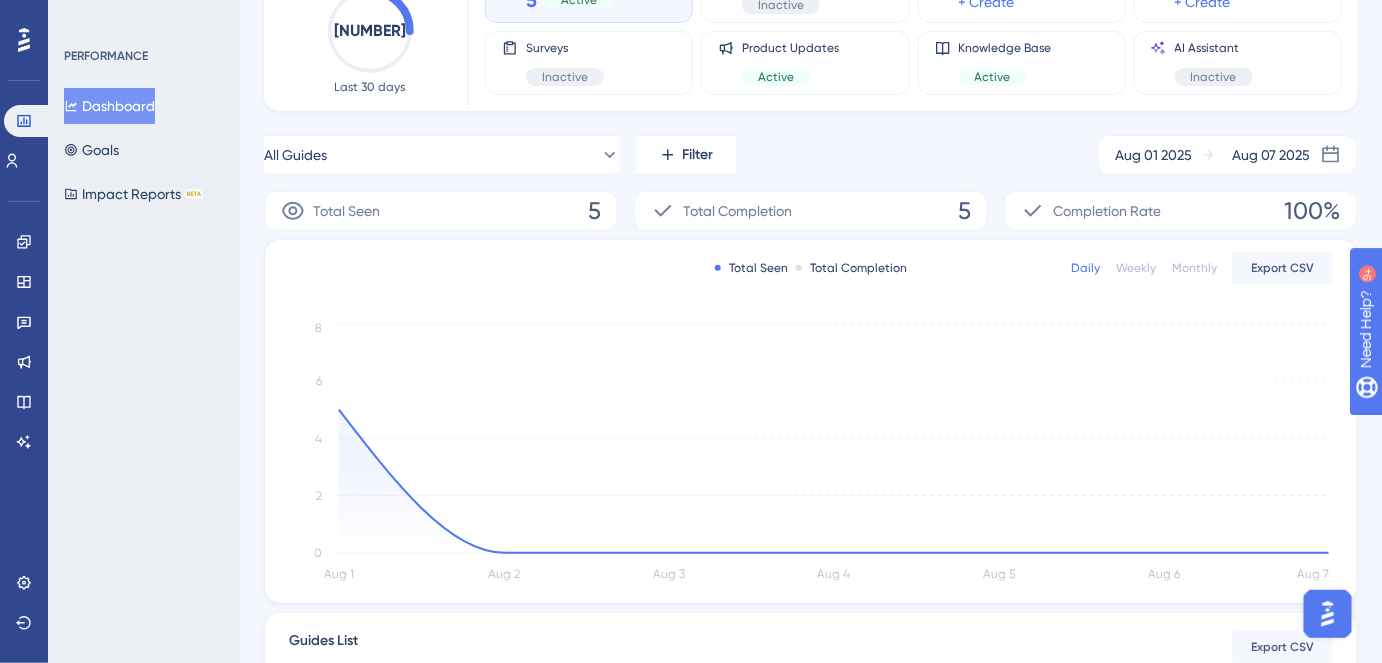 scroll, scrollTop: 181, scrollLeft: 0, axis: vertical 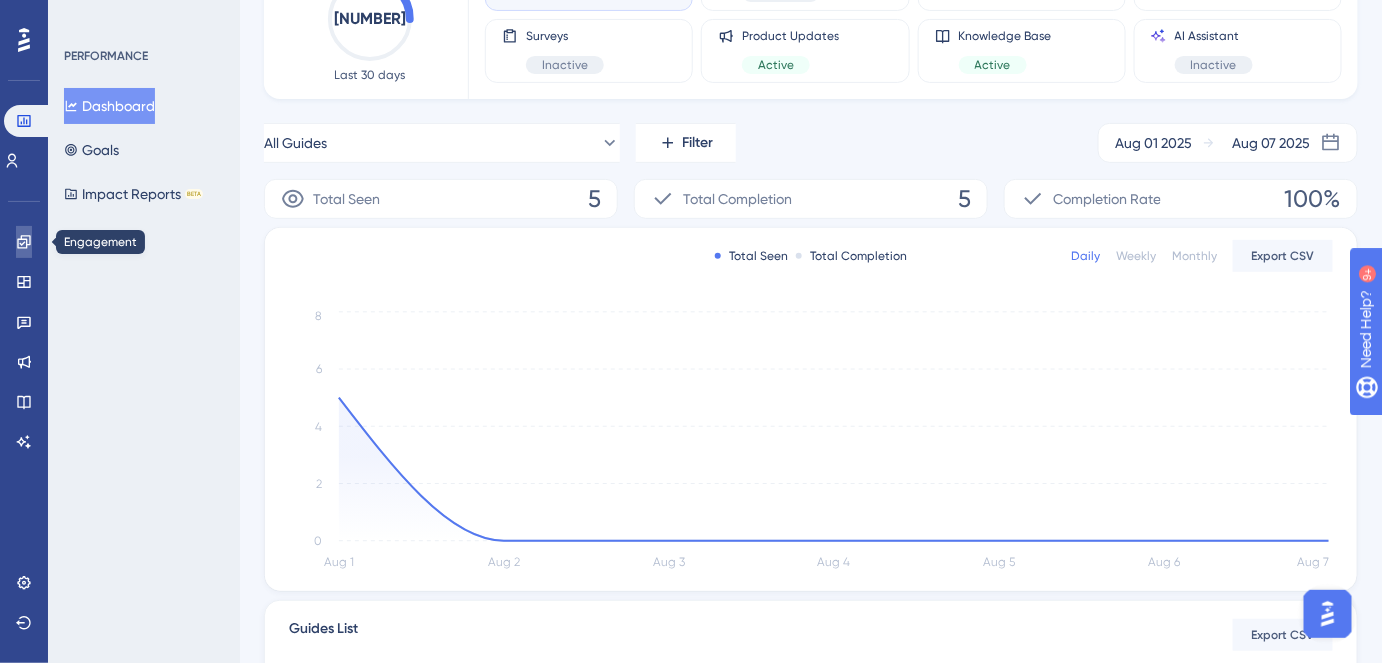 click 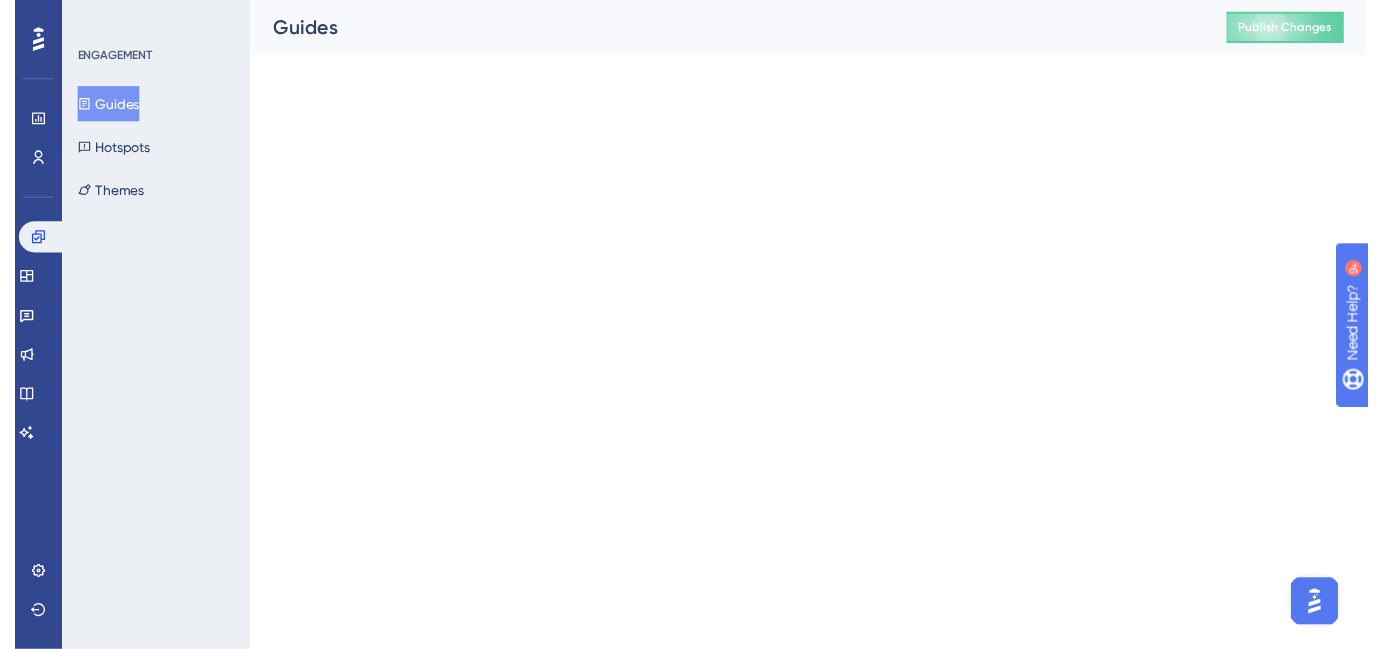 scroll, scrollTop: 0, scrollLeft: 0, axis: both 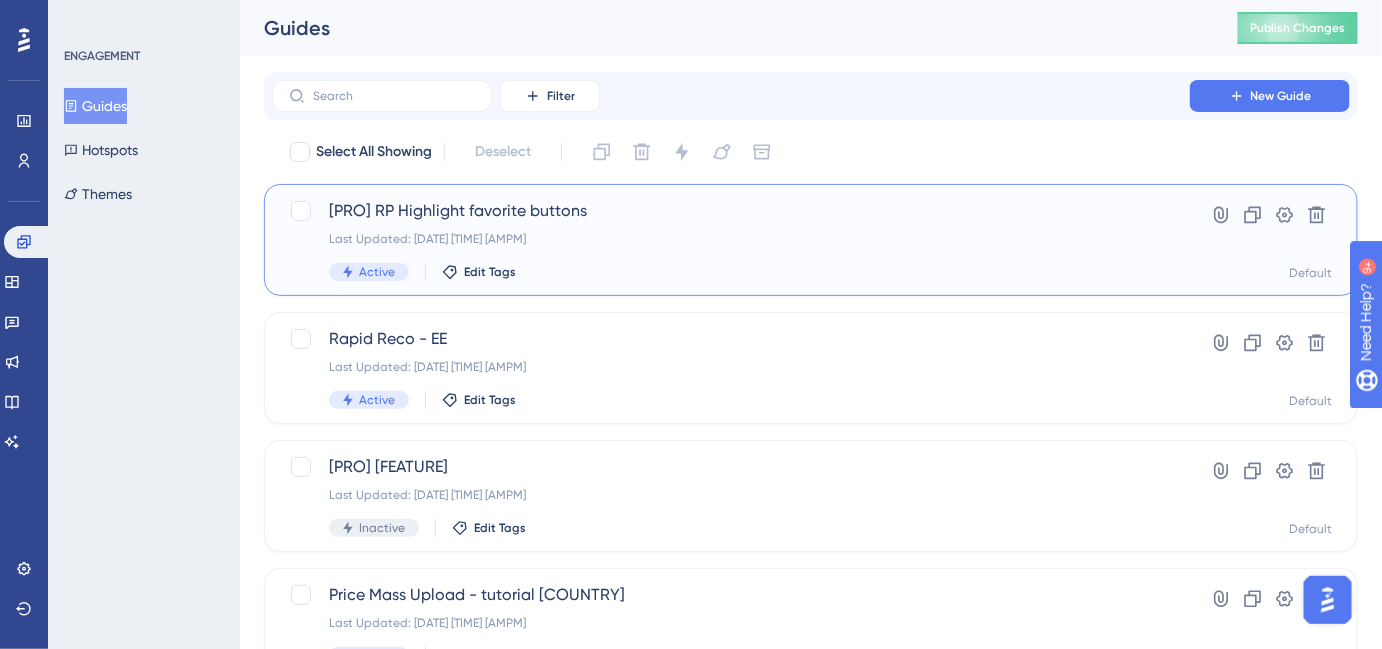 click on "[PRO] RP Highlight favorite buttons" at bounding box center [731, 211] 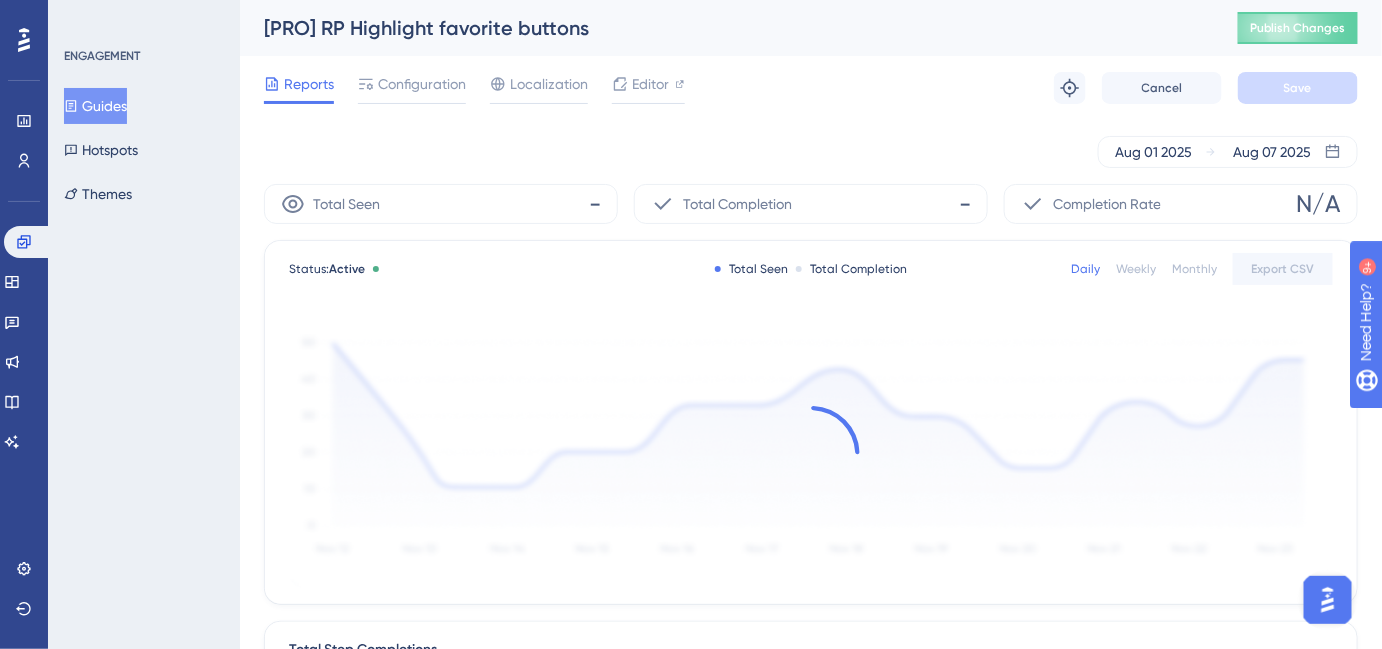 click on "Localization" at bounding box center (539, 88) 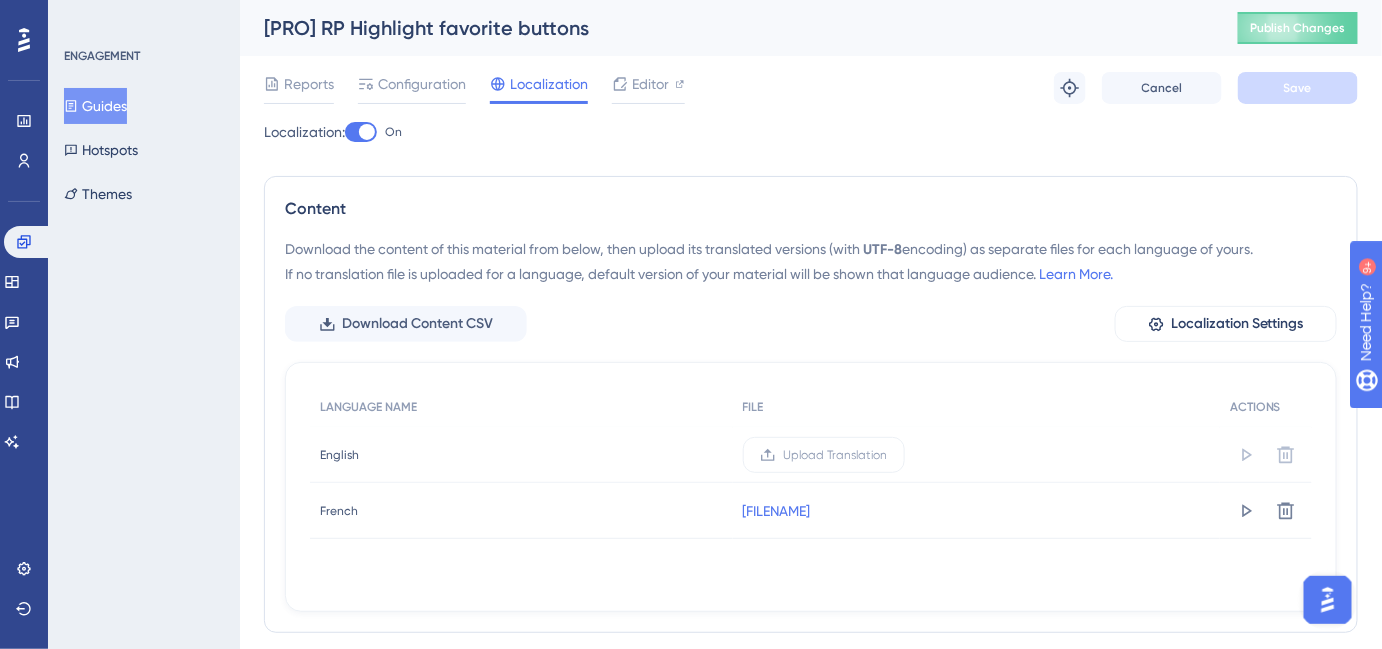 click on "Configuration" at bounding box center [422, 84] 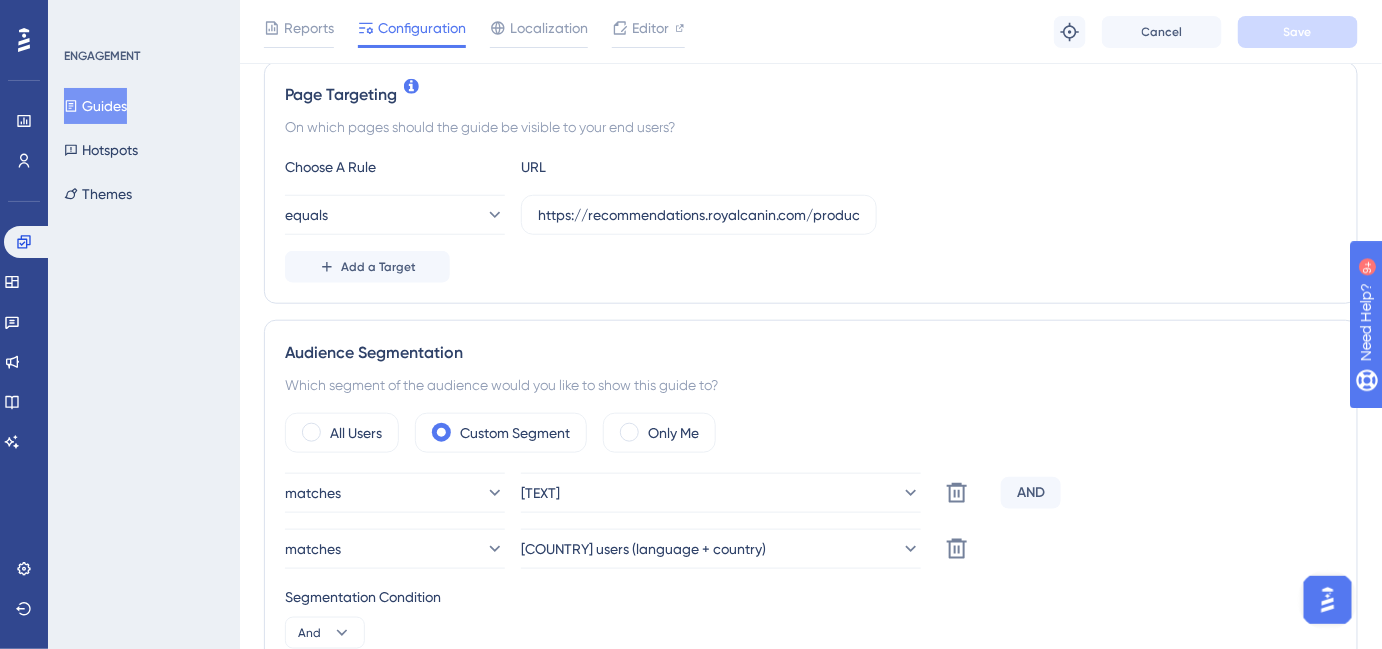 scroll, scrollTop: 727, scrollLeft: 0, axis: vertical 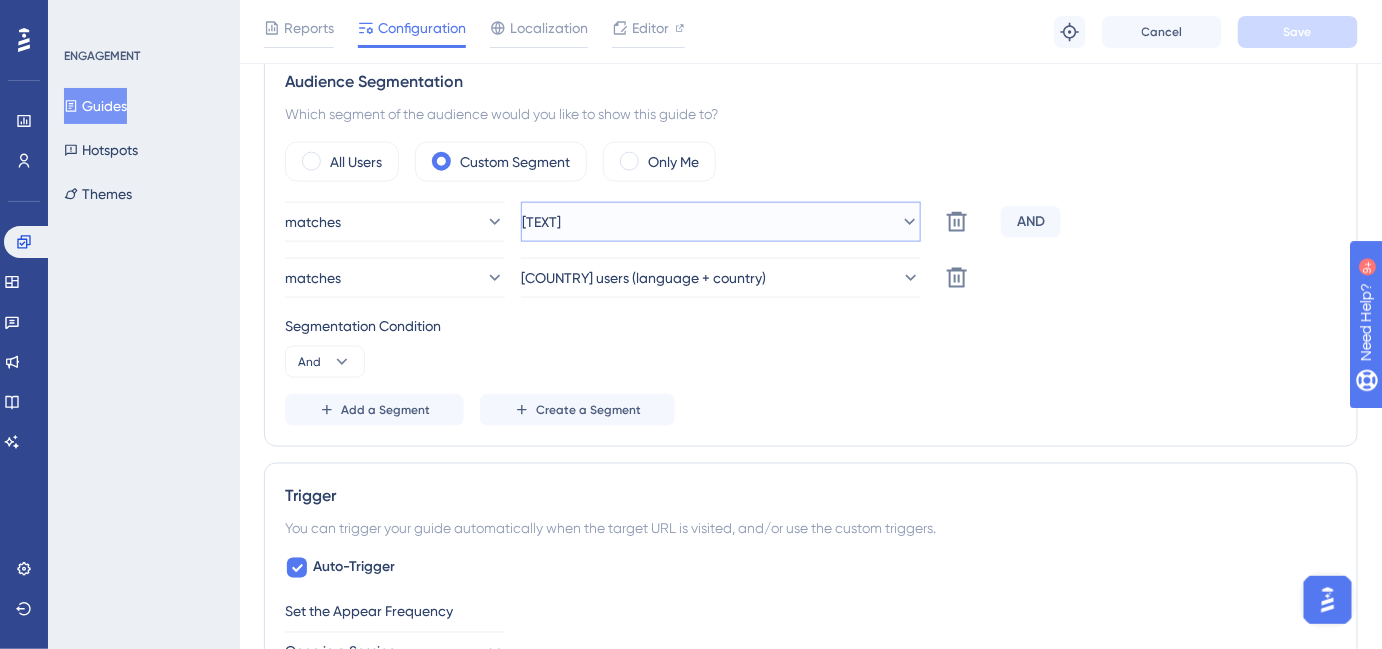 click 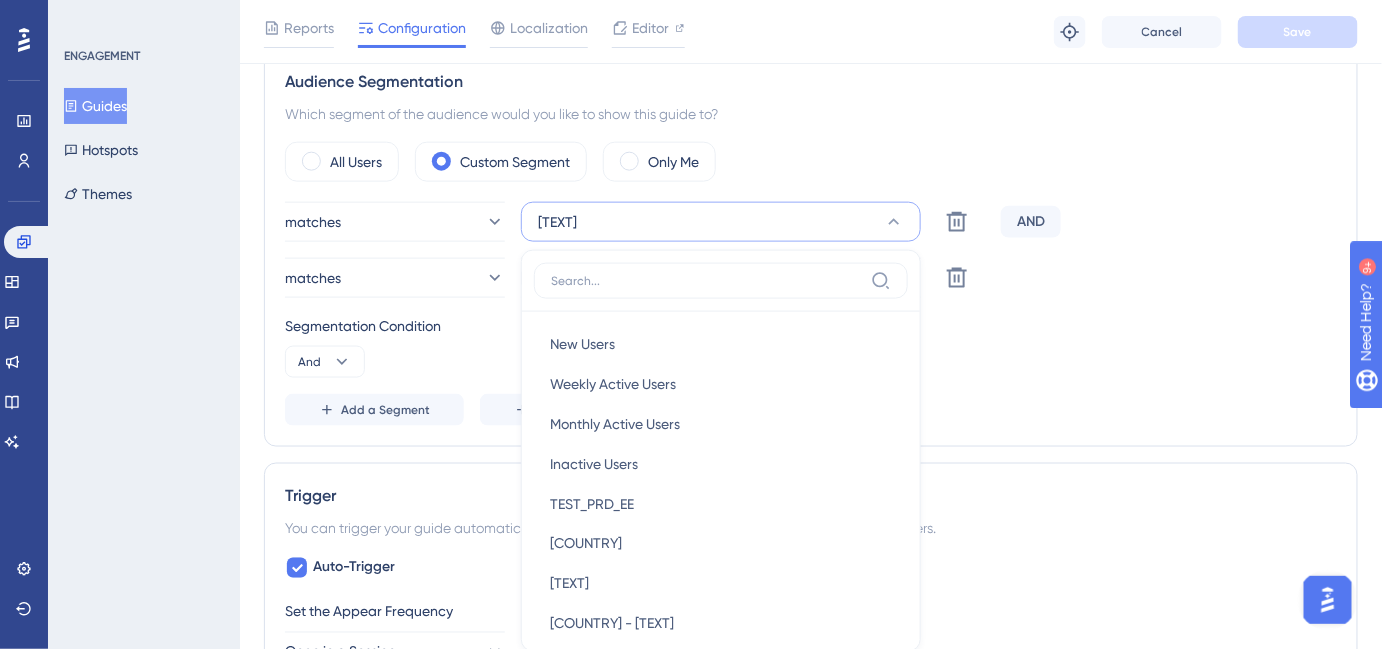 scroll, scrollTop: 835, scrollLeft: 0, axis: vertical 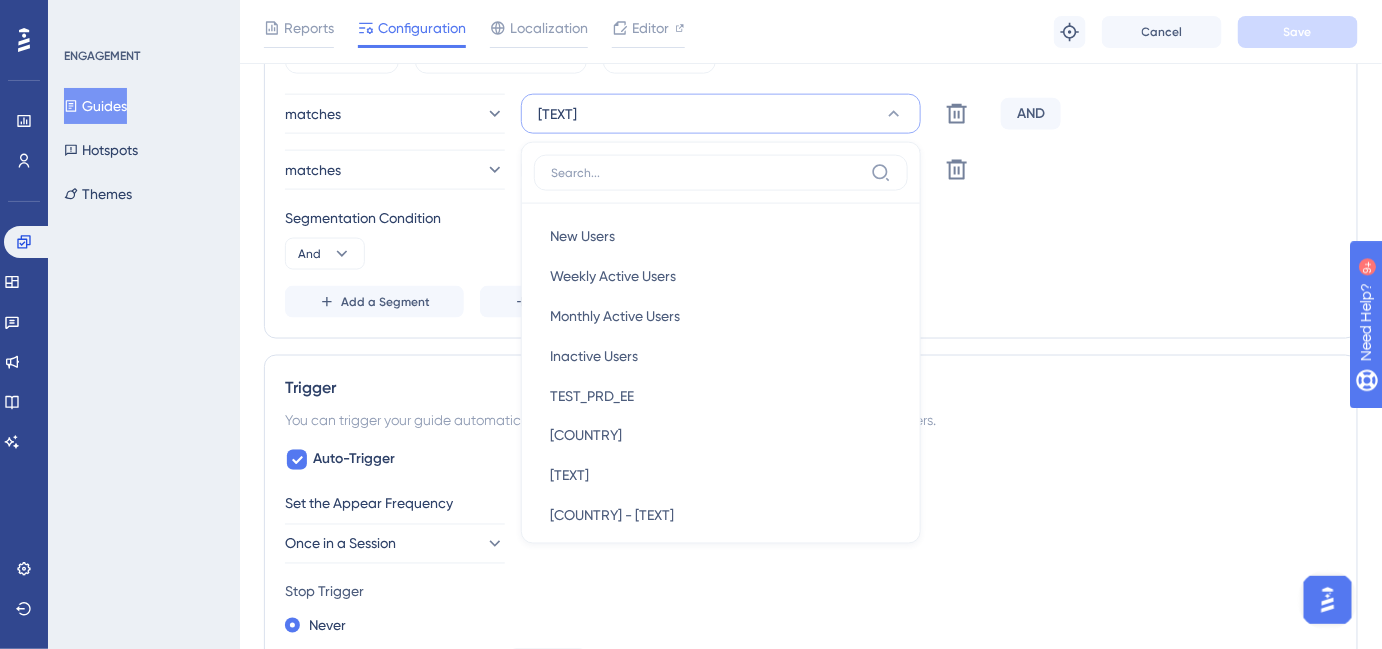 click on "Add a Segment Create a Segment" at bounding box center [811, 302] 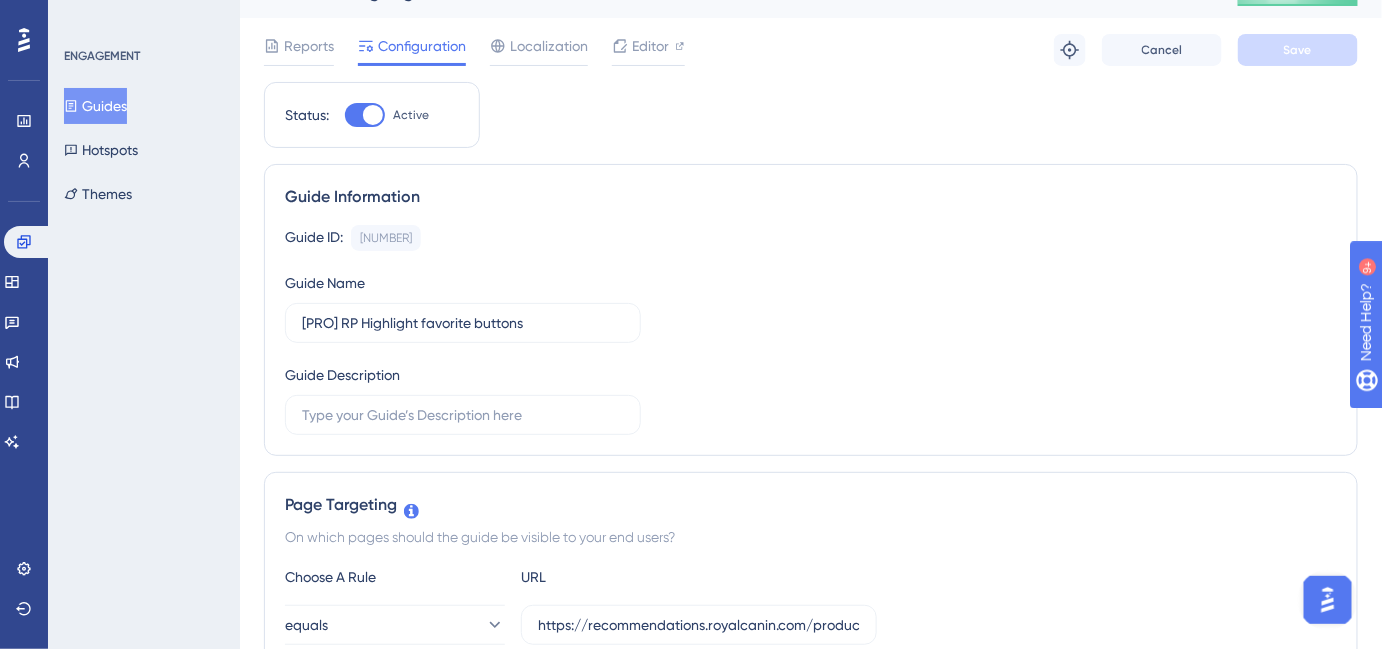 scroll, scrollTop: 0, scrollLeft: 0, axis: both 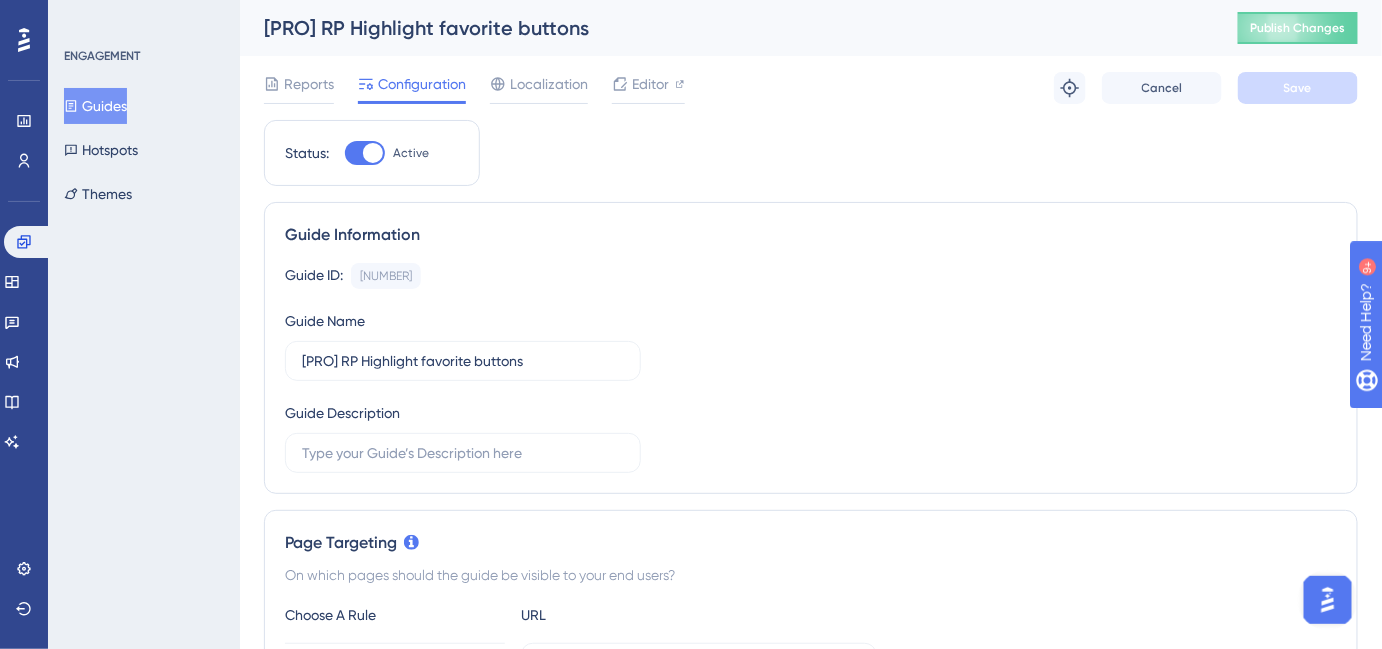 click on "Localization" at bounding box center [549, 84] 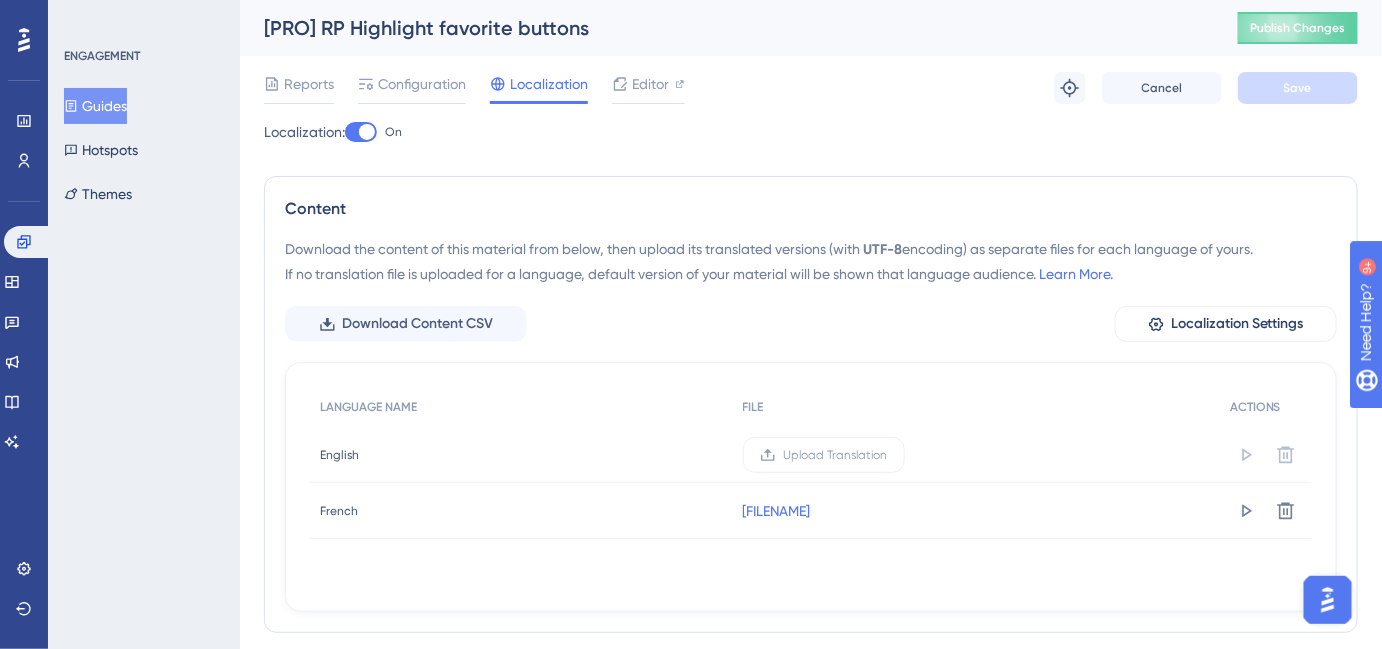 click at bounding box center (361, 132) 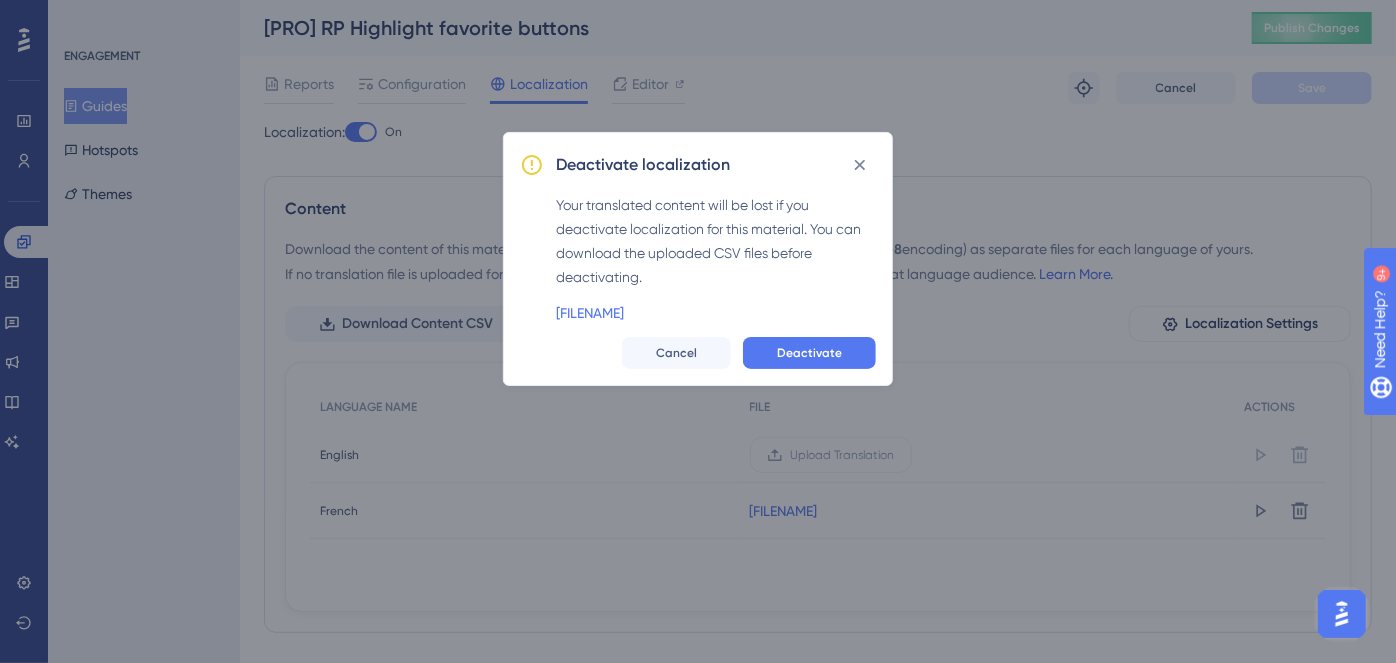 click on "Deactivate" at bounding box center (809, 353) 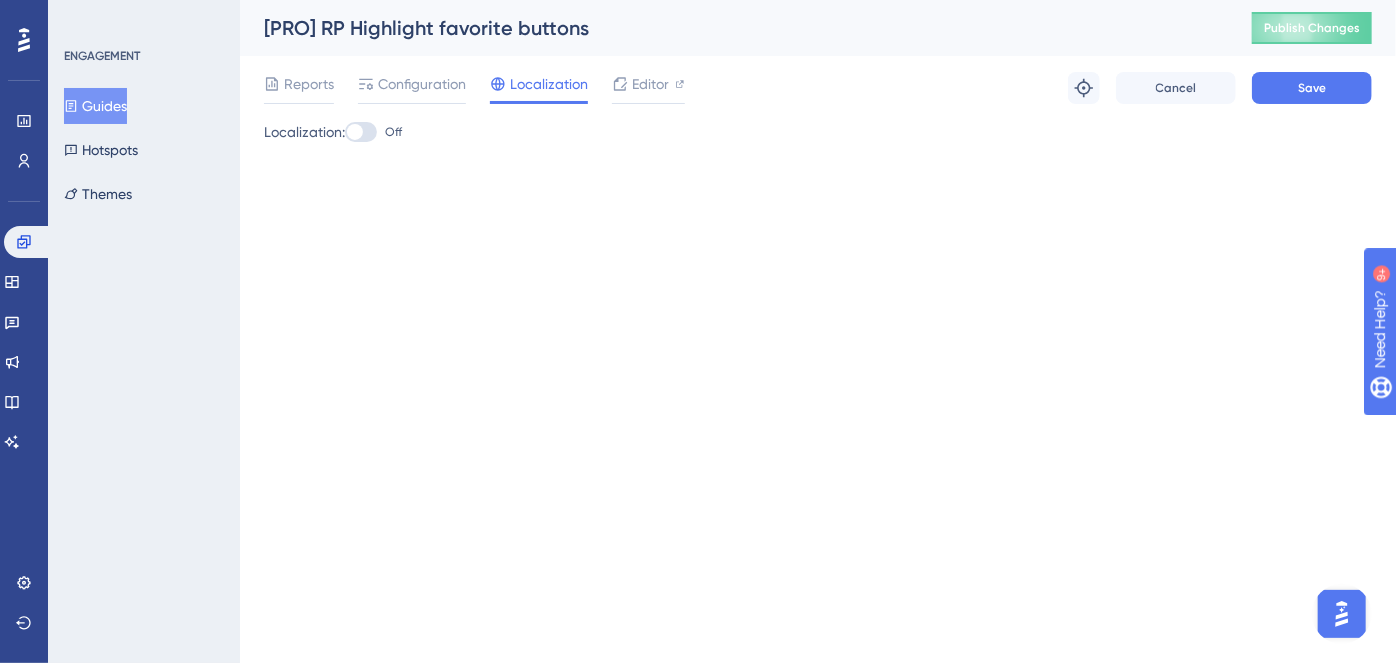 click on "Reports" at bounding box center [309, 84] 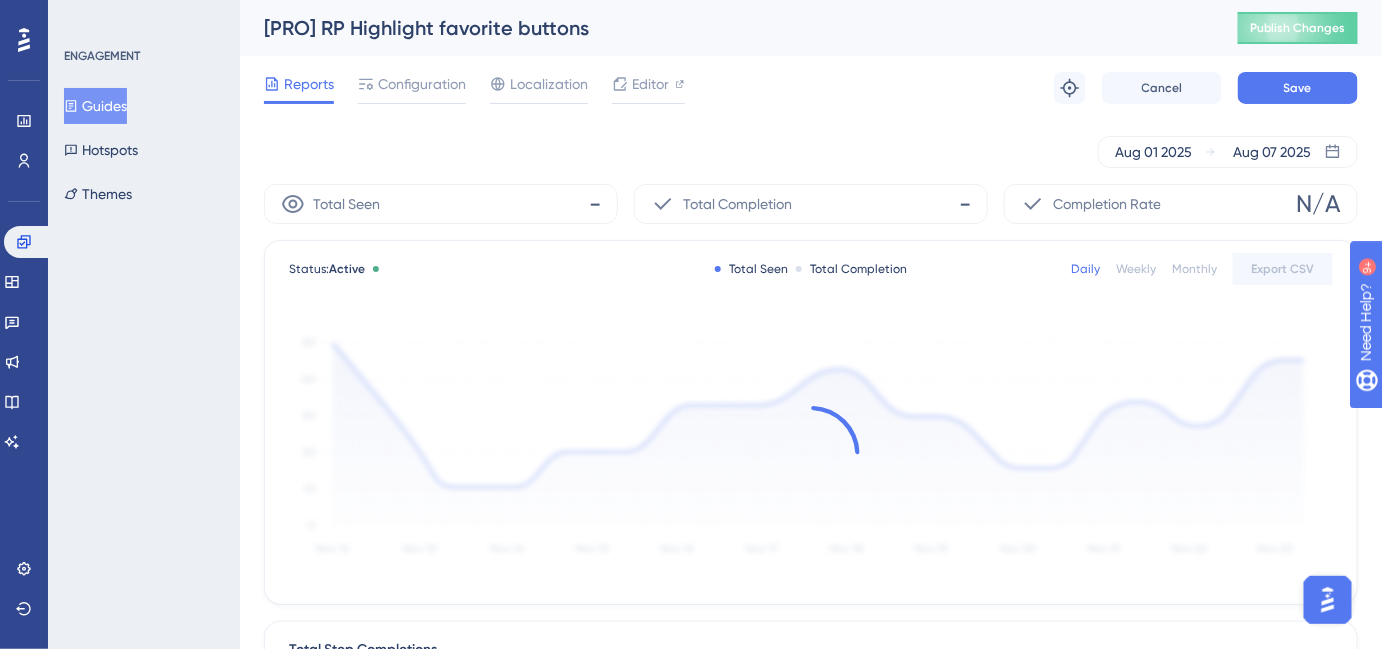 click 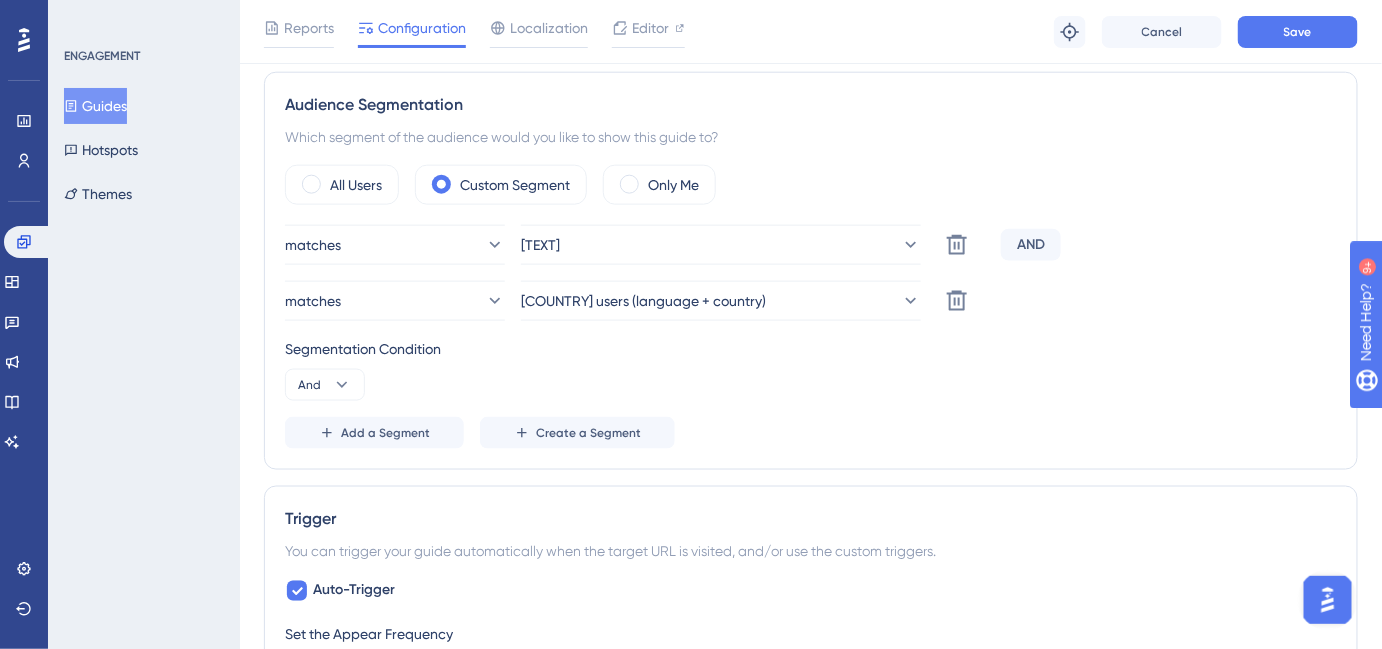 scroll, scrollTop: 727, scrollLeft: 0, axis: vertical 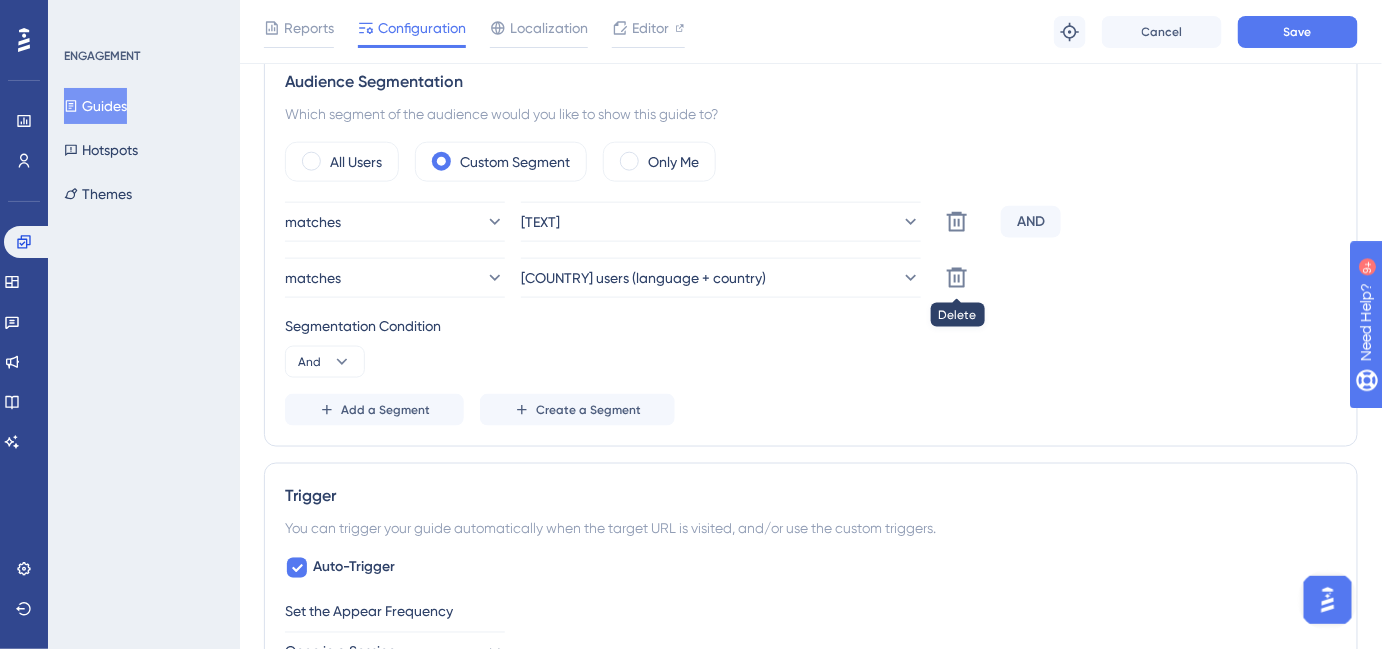 click 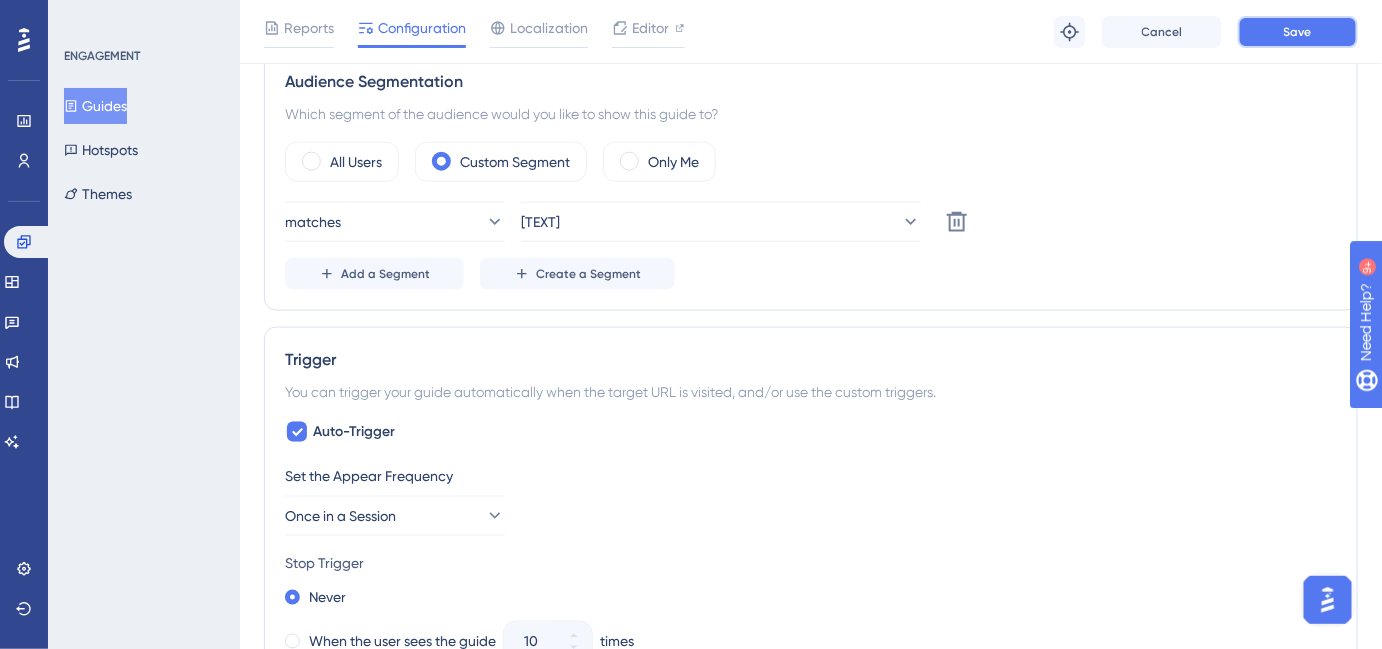 click on "Save" at bounding box center [1298, 32] 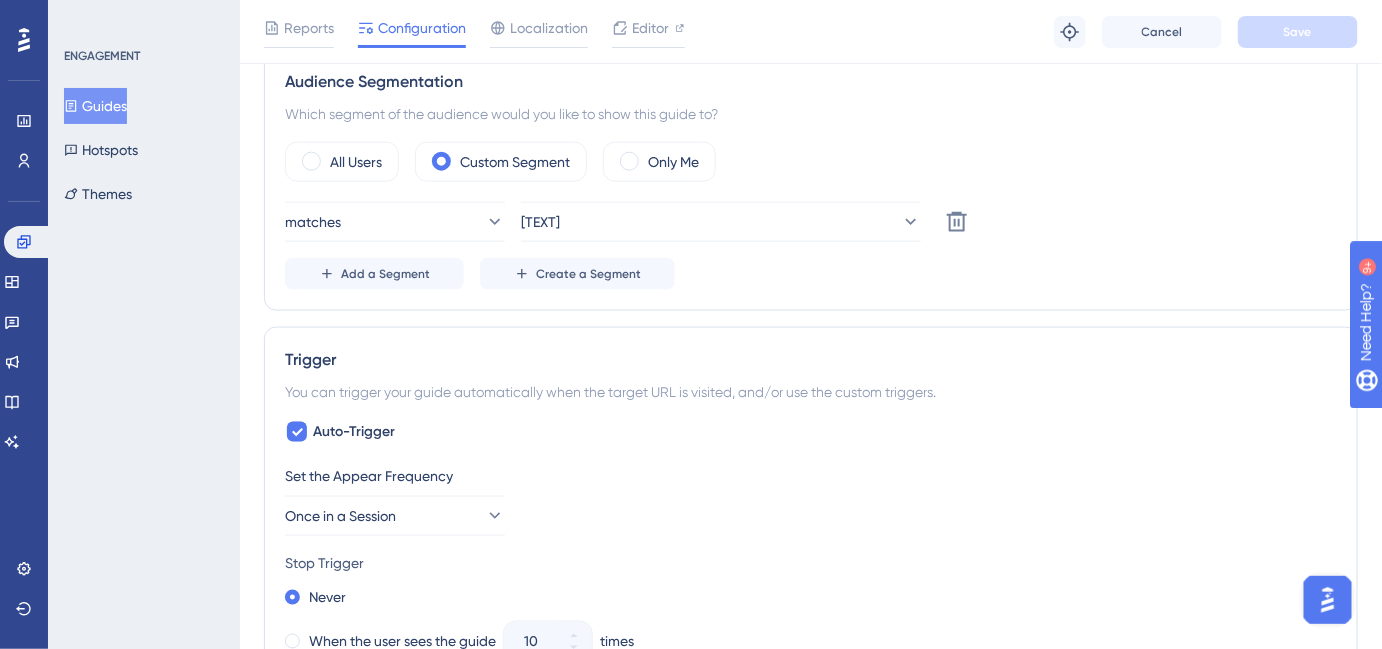 scroll, scrollTop: 545, scrollLeft: 0, axis: vertical 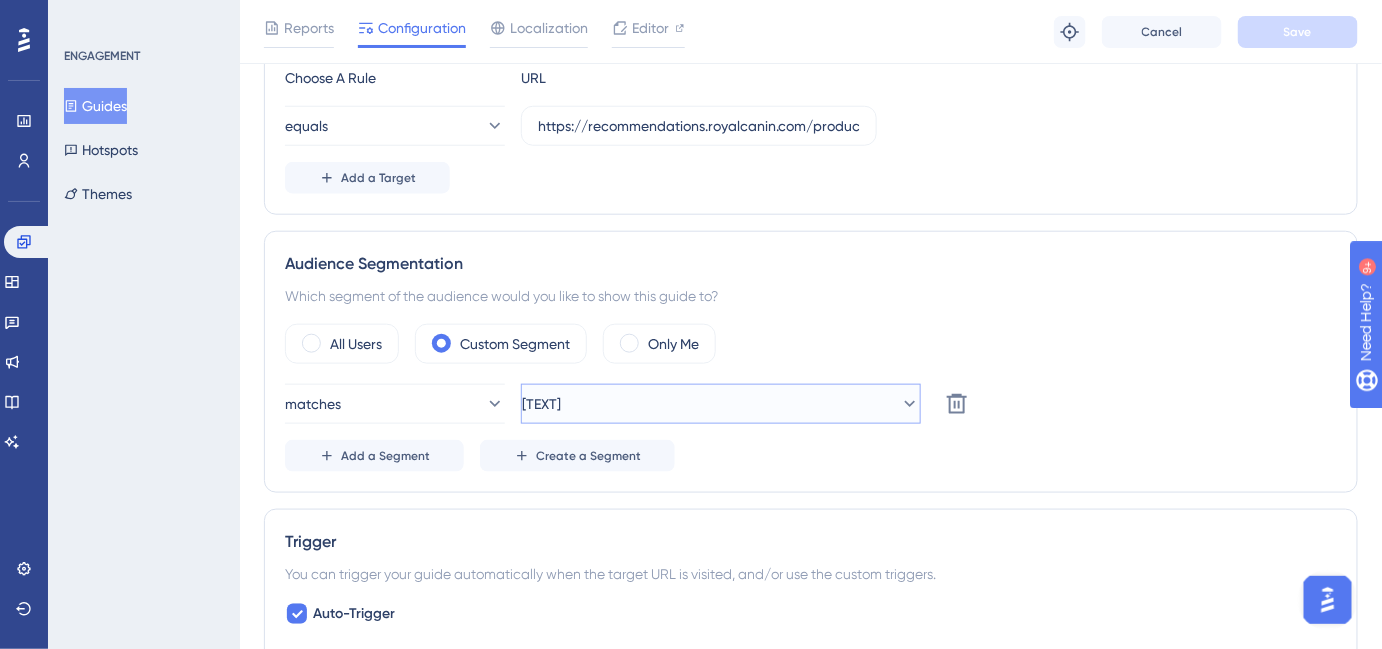 click on "[TEXT]" at bounding box center [541, 404] 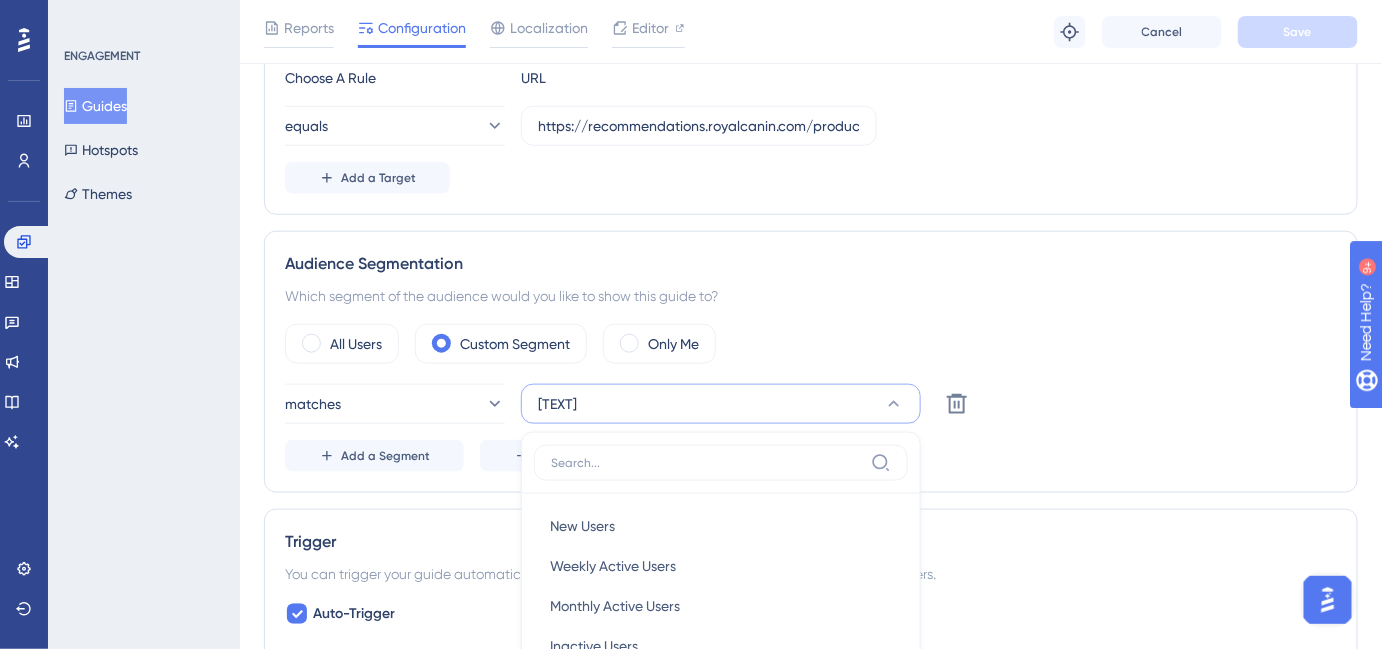 scroll, scrollTop: 811, scrollLeft: 0, axis: vertical 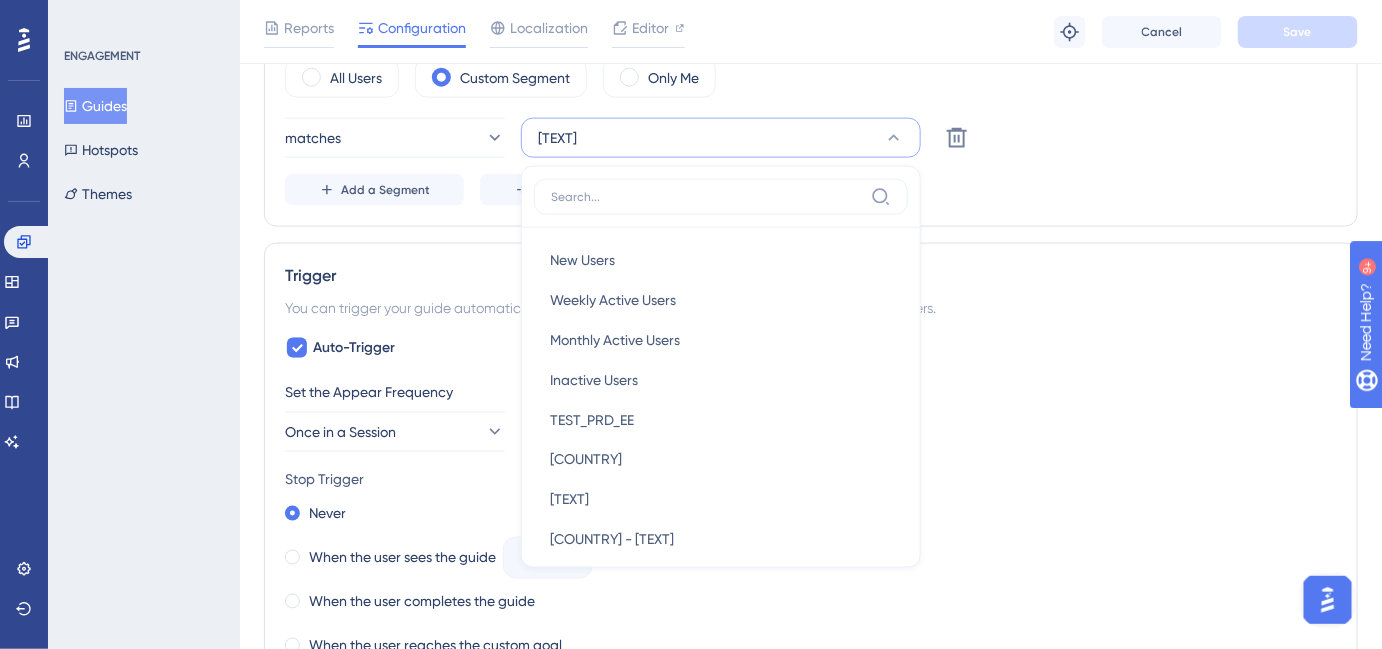 click on "ENGAGEMENT Guides Hotspots Themes" at bounding box center (144, 324) 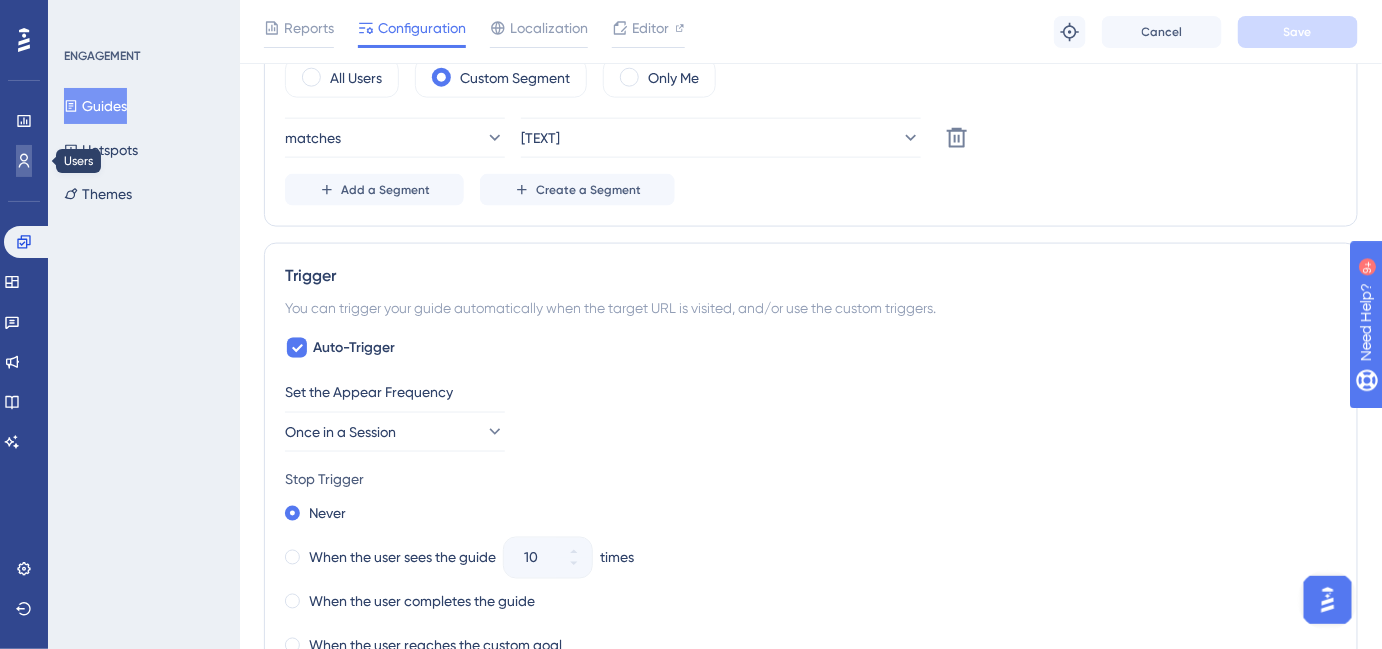 click at bounding box center (24, 161) 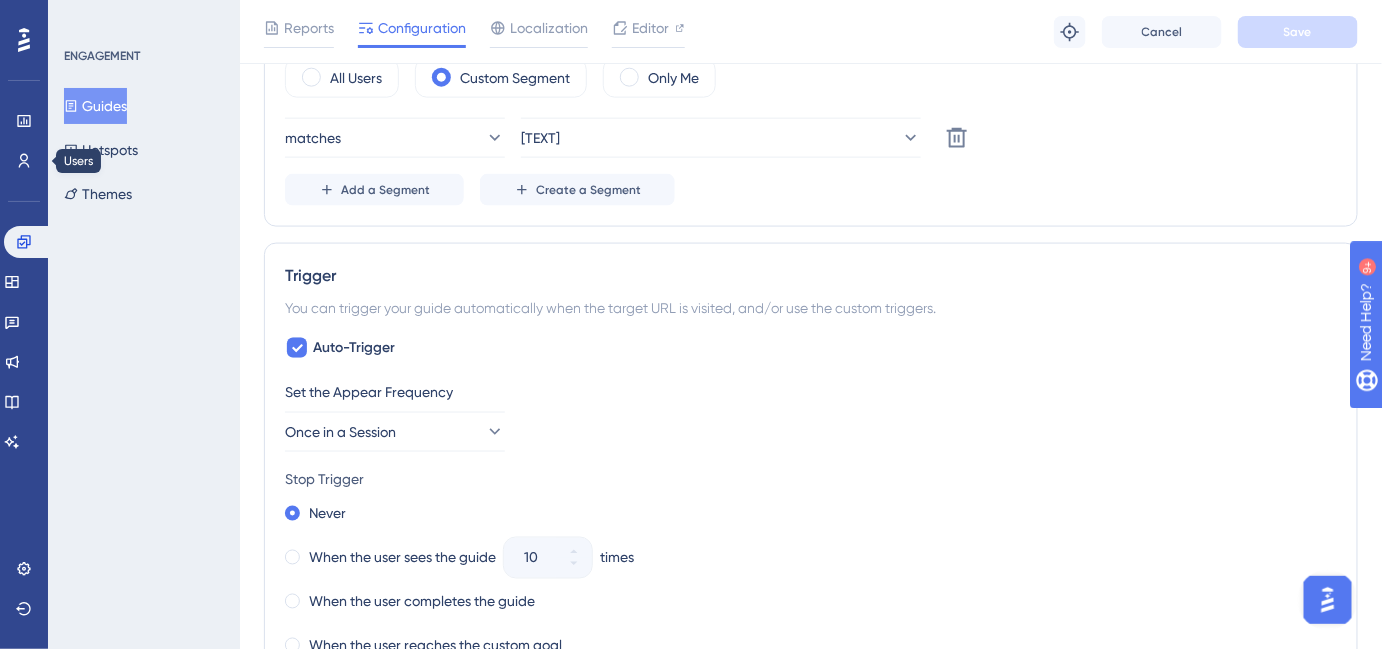 scroll, scrollTop: 0, scrollLeft: 0, axis: both 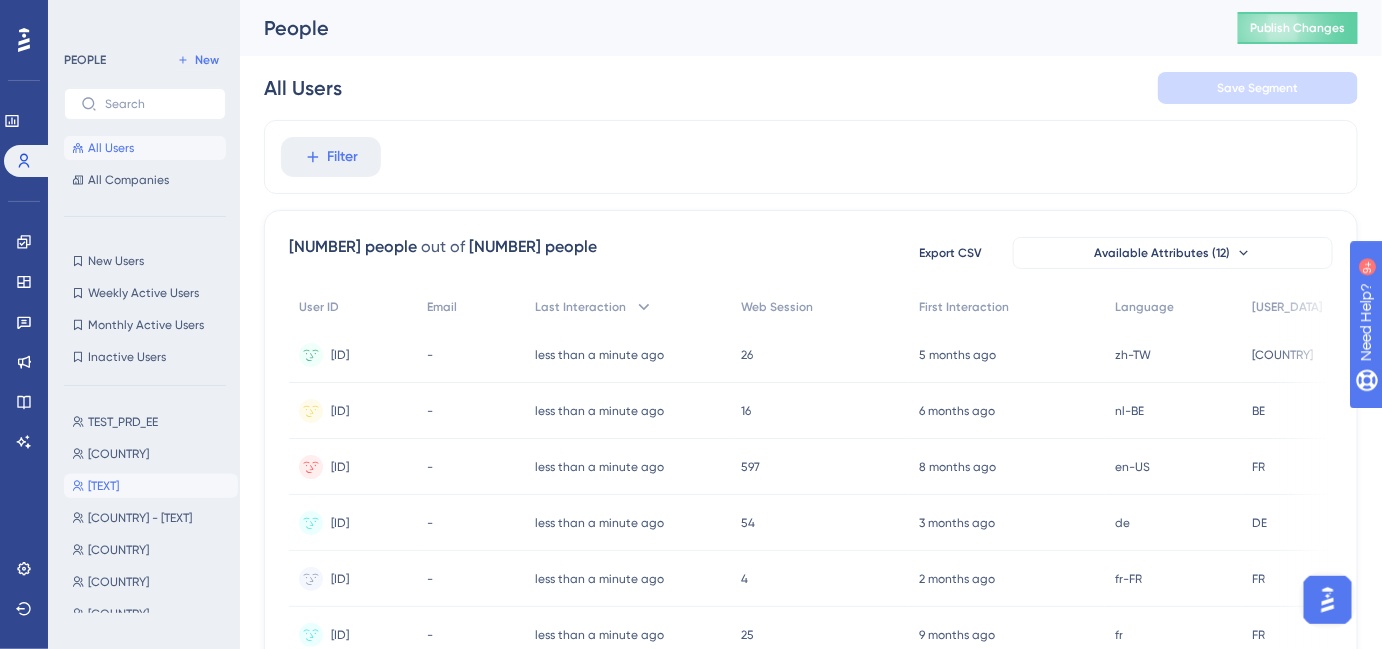 click on "[TEXT]" at bounding box center [103, 486] 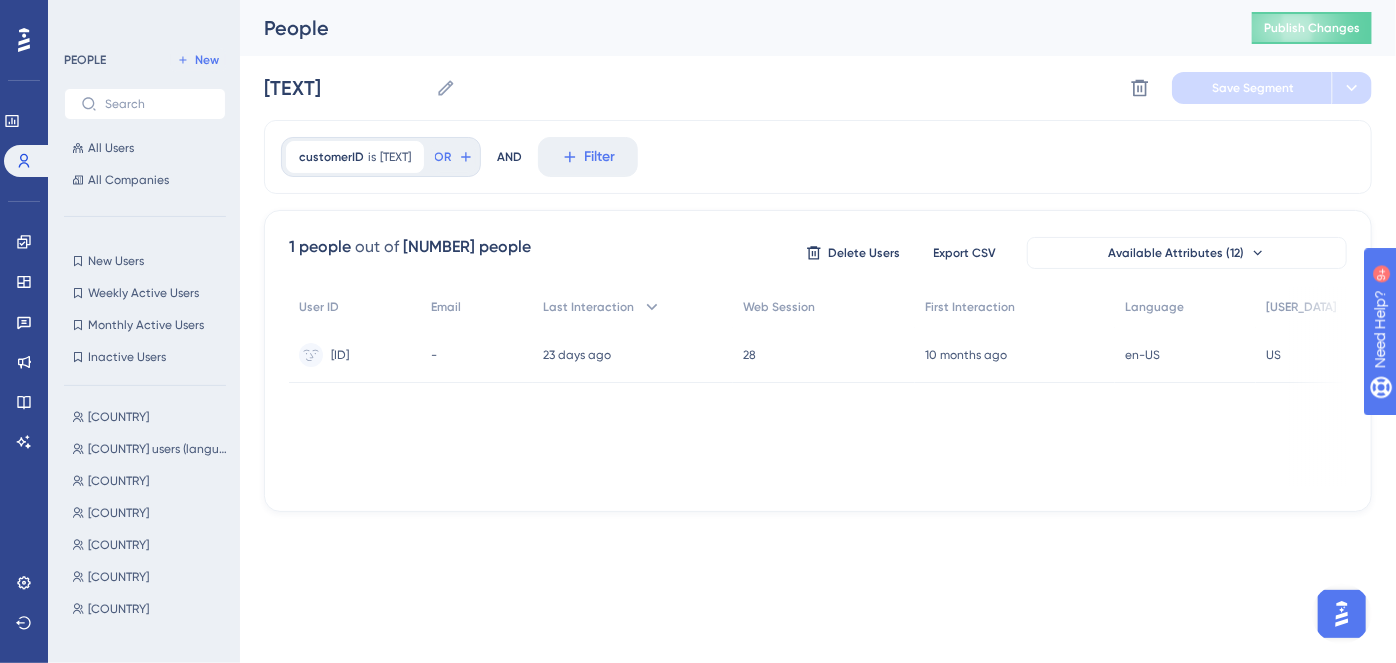 scroll, scrollTop: 363, scrollLeft: 0, axis: vertical 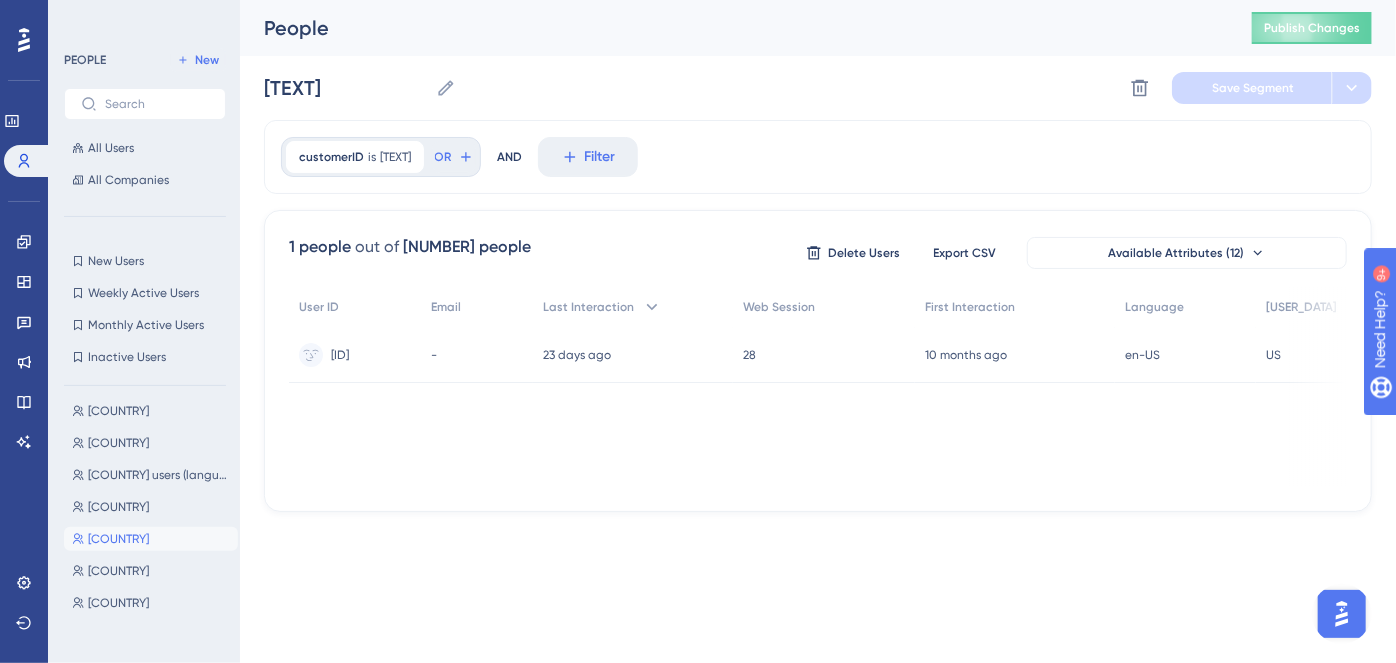 click on "[COUNTRY]" at bounding box center (118, 539) 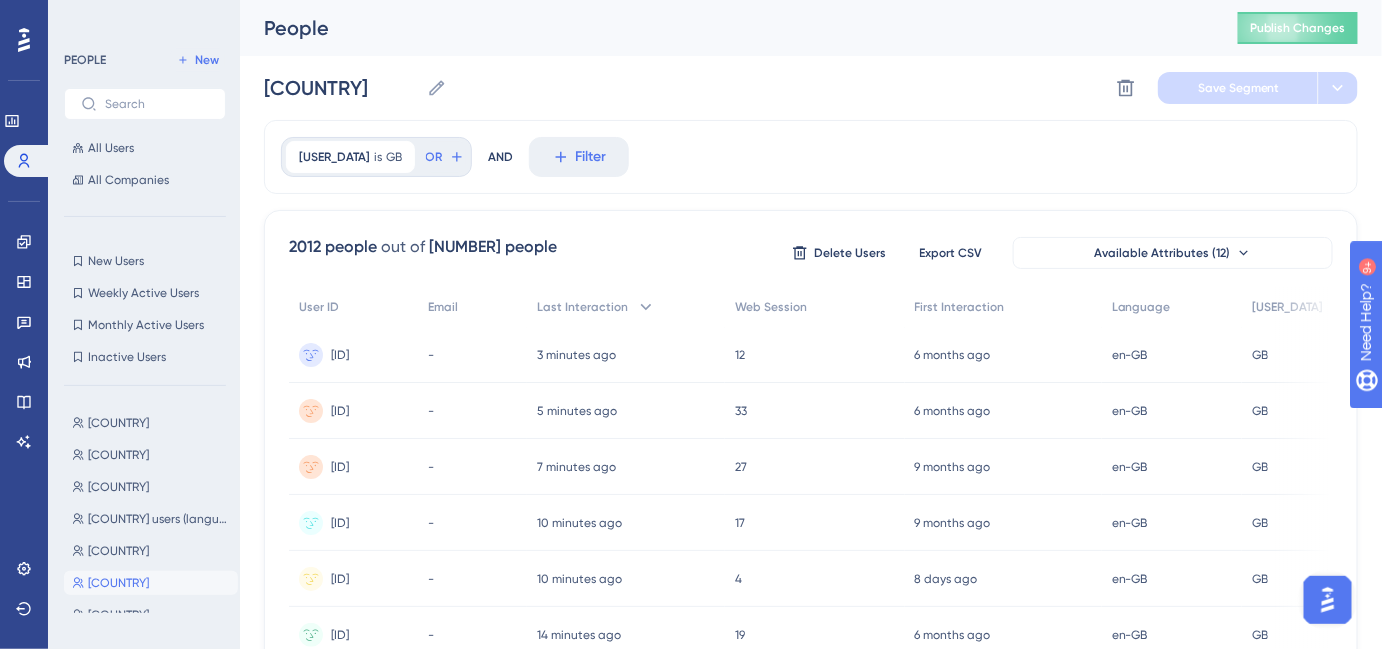 scroll, scrollTop: 363, scrollLeft: 0, axis: vertical 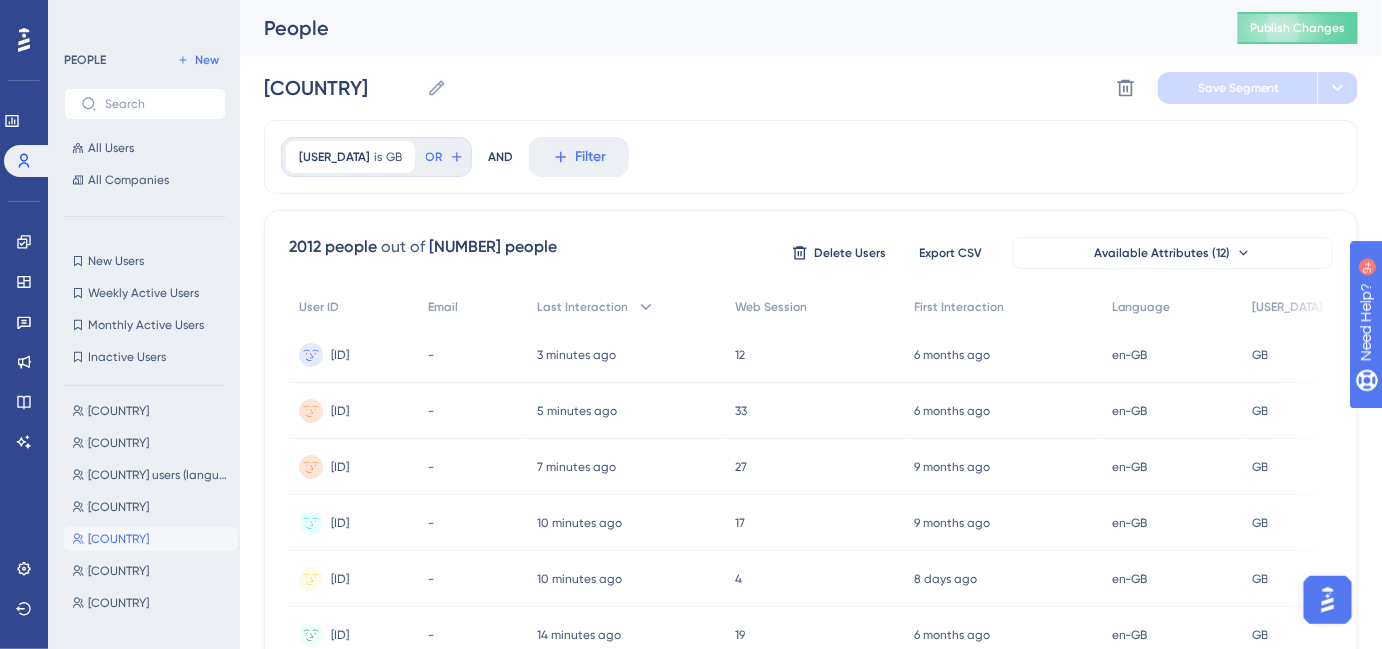 click on "[COUNTRY]" at bounding box center (118, 571) 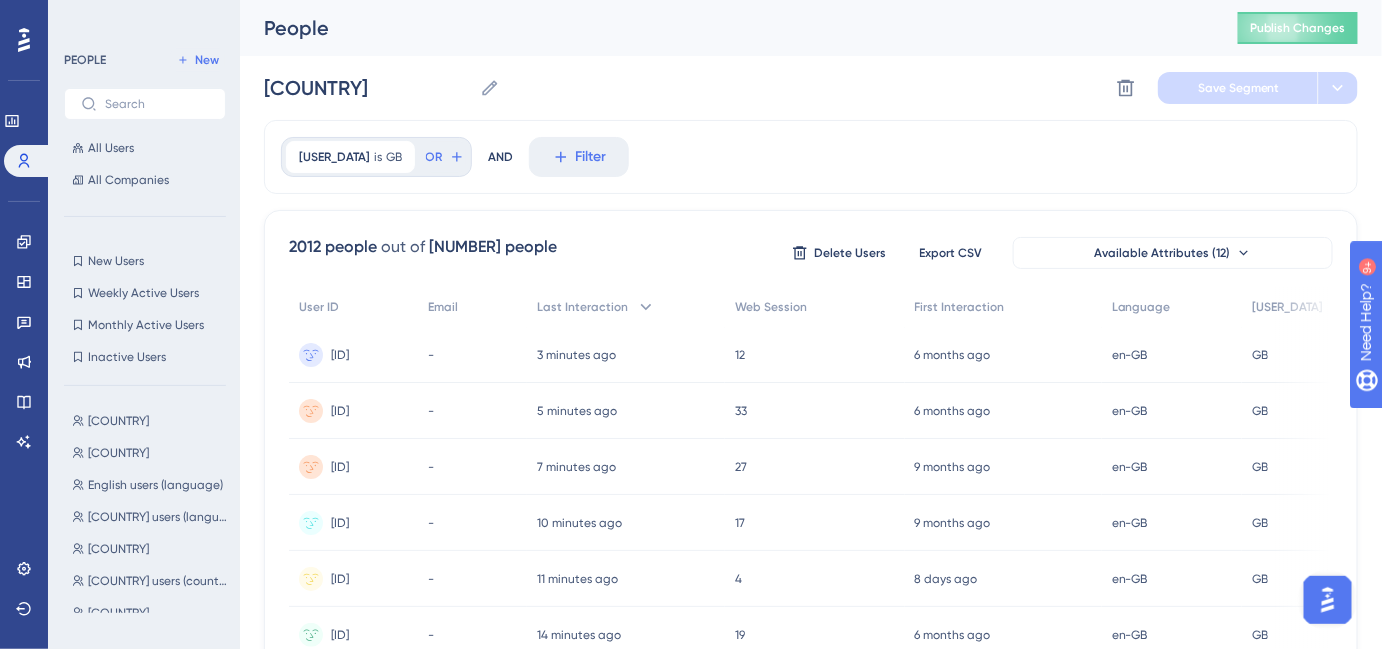 scroll, scrollTop: 606, scrollLeft: 0, axis: vertical 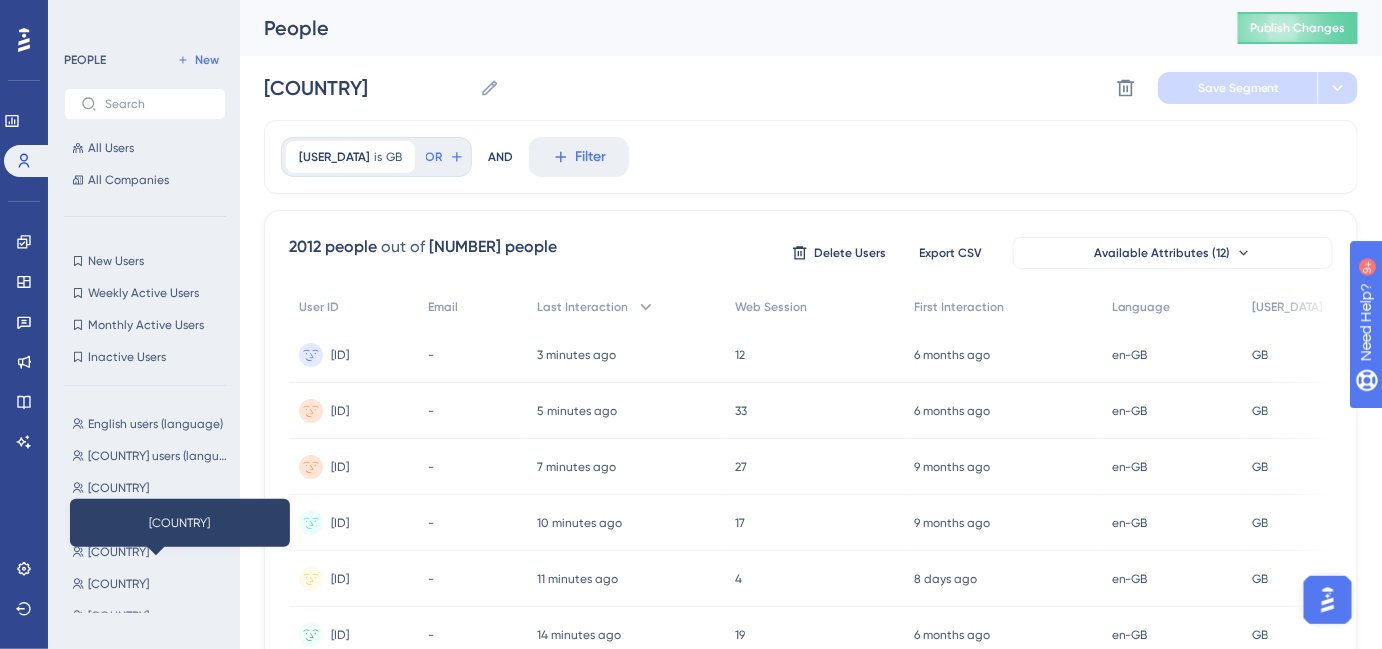 click on "[COUNTRY]" at bounding box center [118, 584] 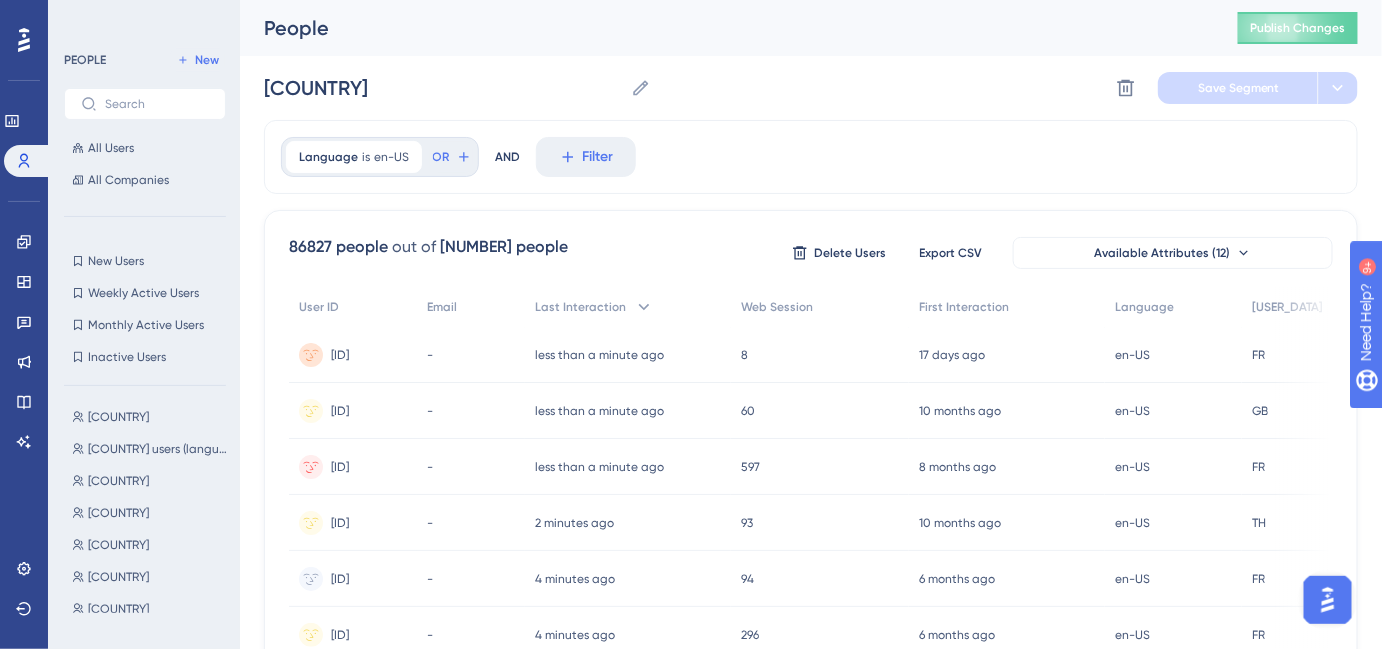 scroll, scrollTop: 606, scrollLeft: 0, axis: vertical 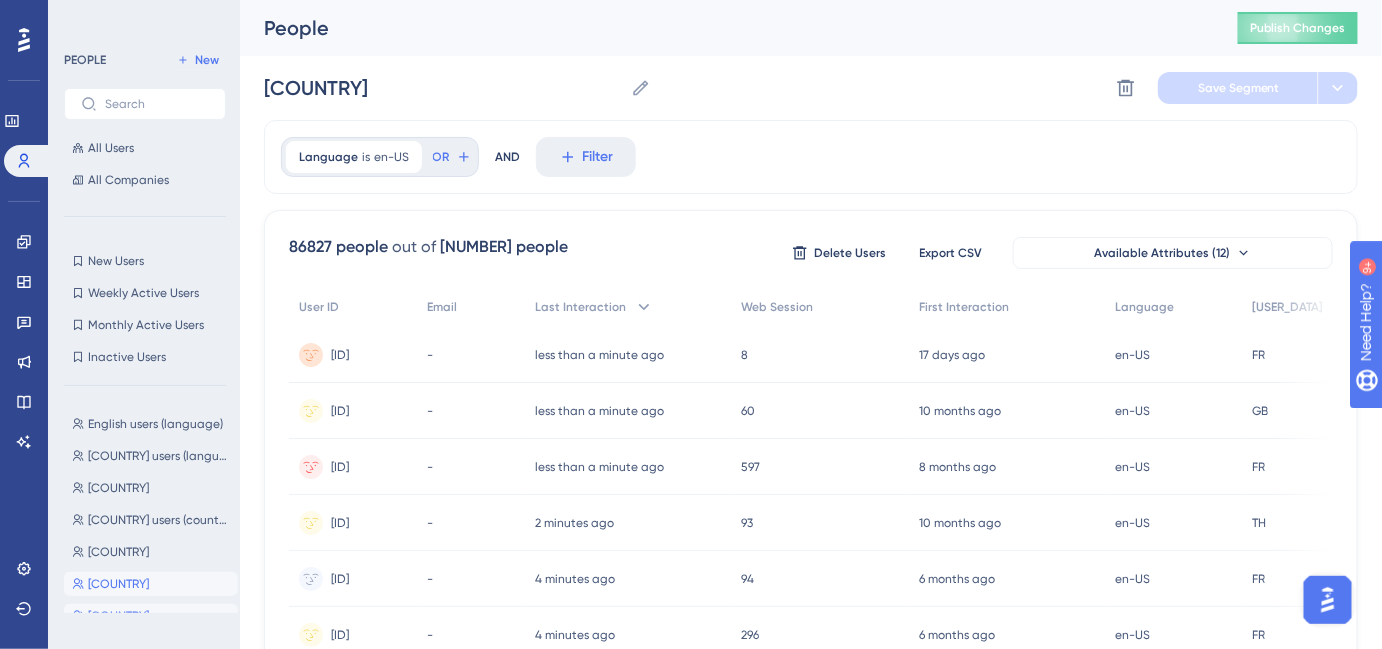 click on "[COUNTRY]" at bounding box center (118, 616) 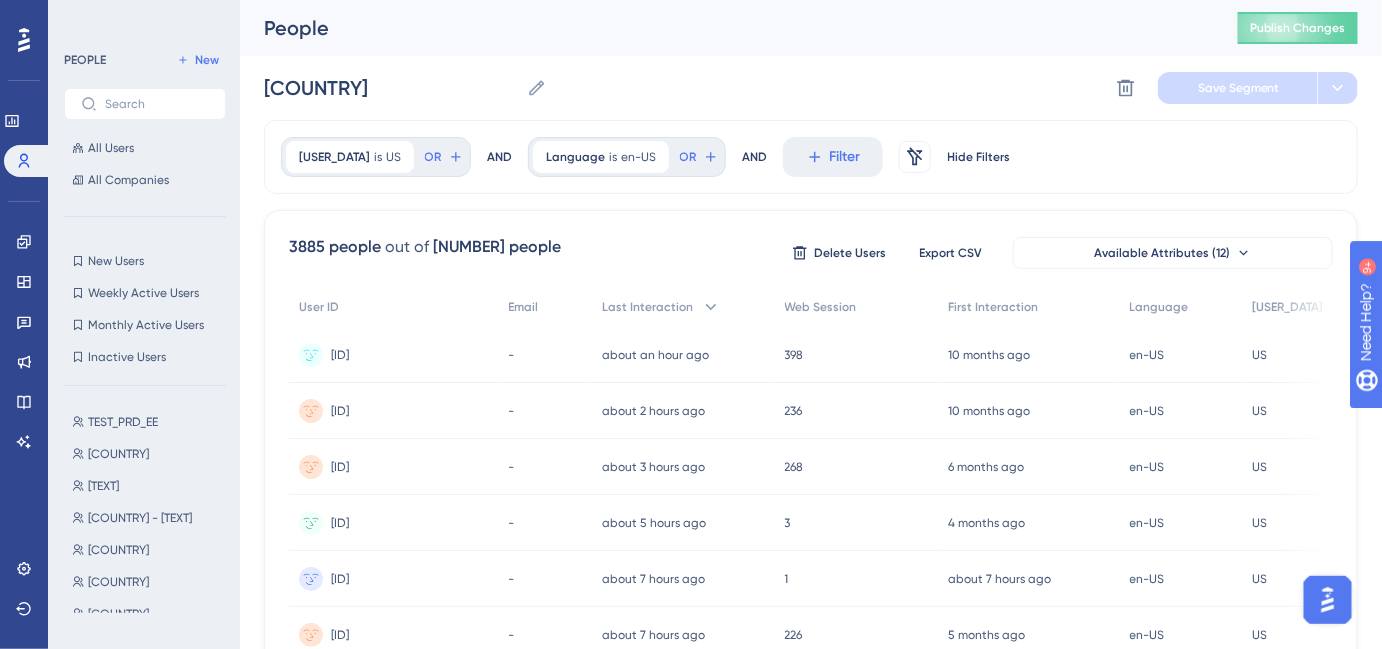 scroll, scrollTop: 606, scrollLeft: 0, axis: vertical 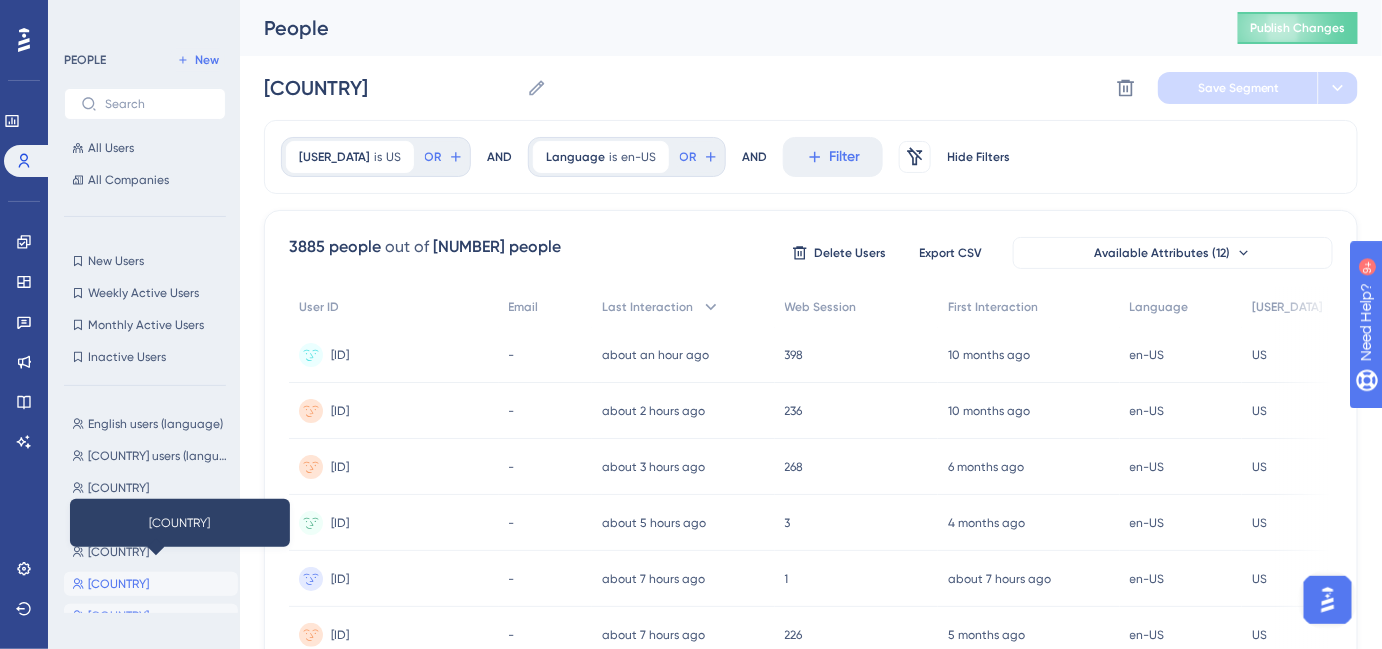 click on "[COUNTRY]" at bounding box center [118, 584] 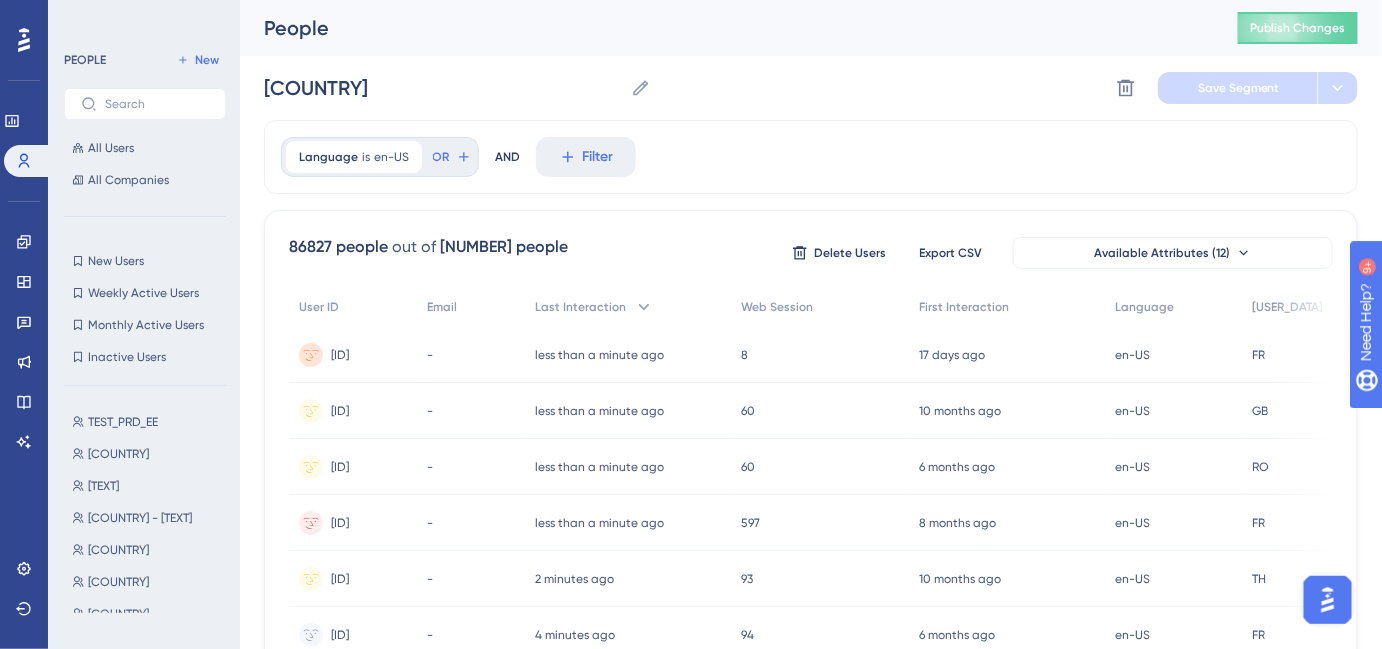 scroll, scrollTop: 606, scrollLeft: 0, axis: vertical 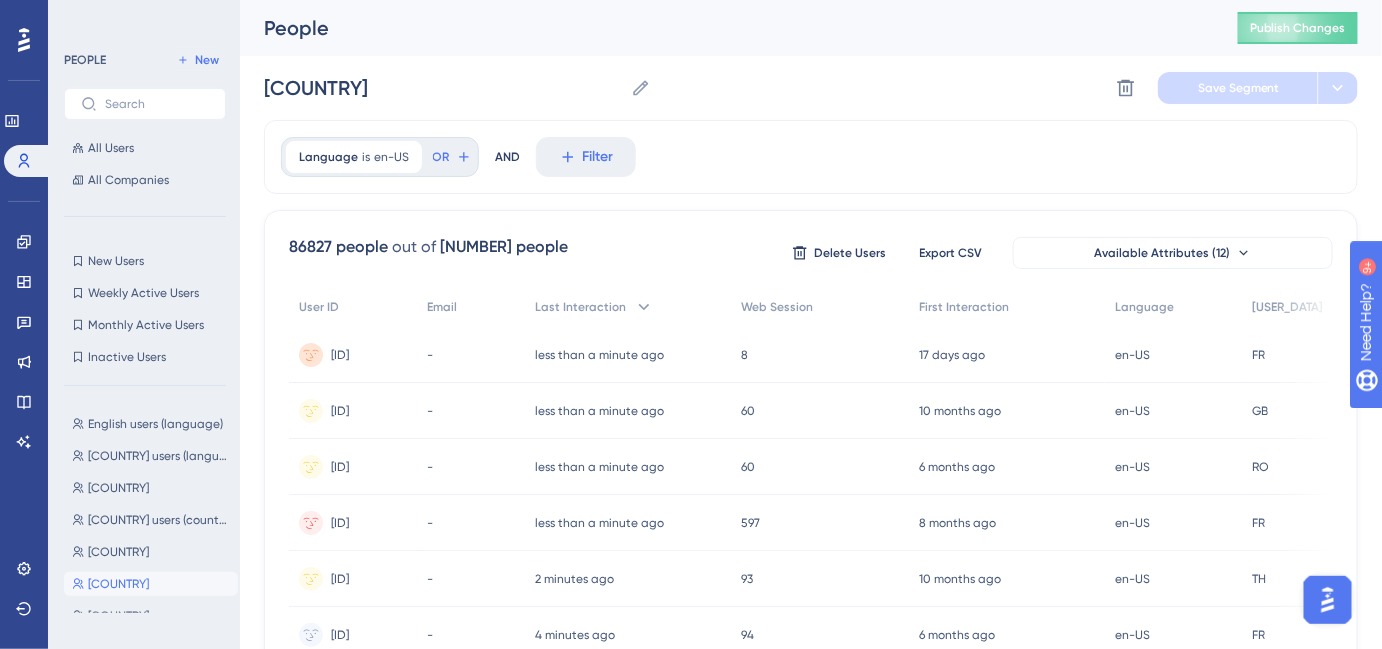 click on "[COUNTRY]" at bounding box center [118, 616] 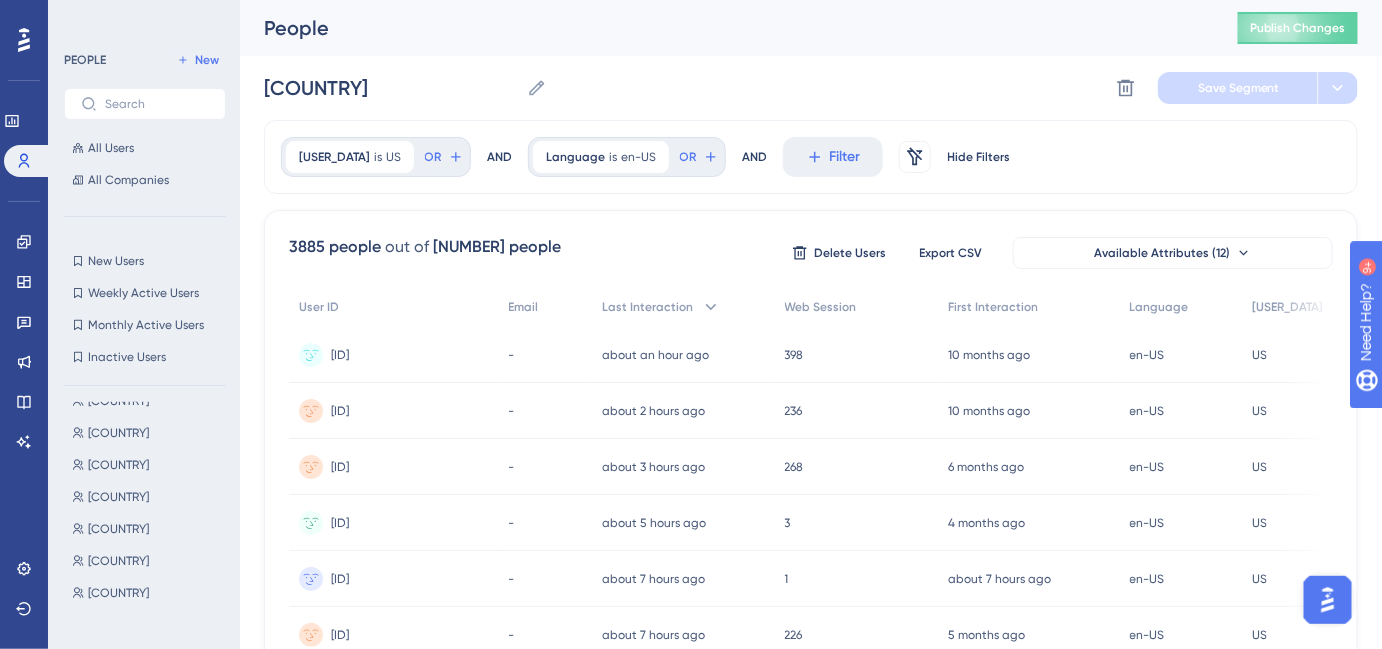 scroll, scrollTop: 363, scrollLeft: 0, axis: vertical 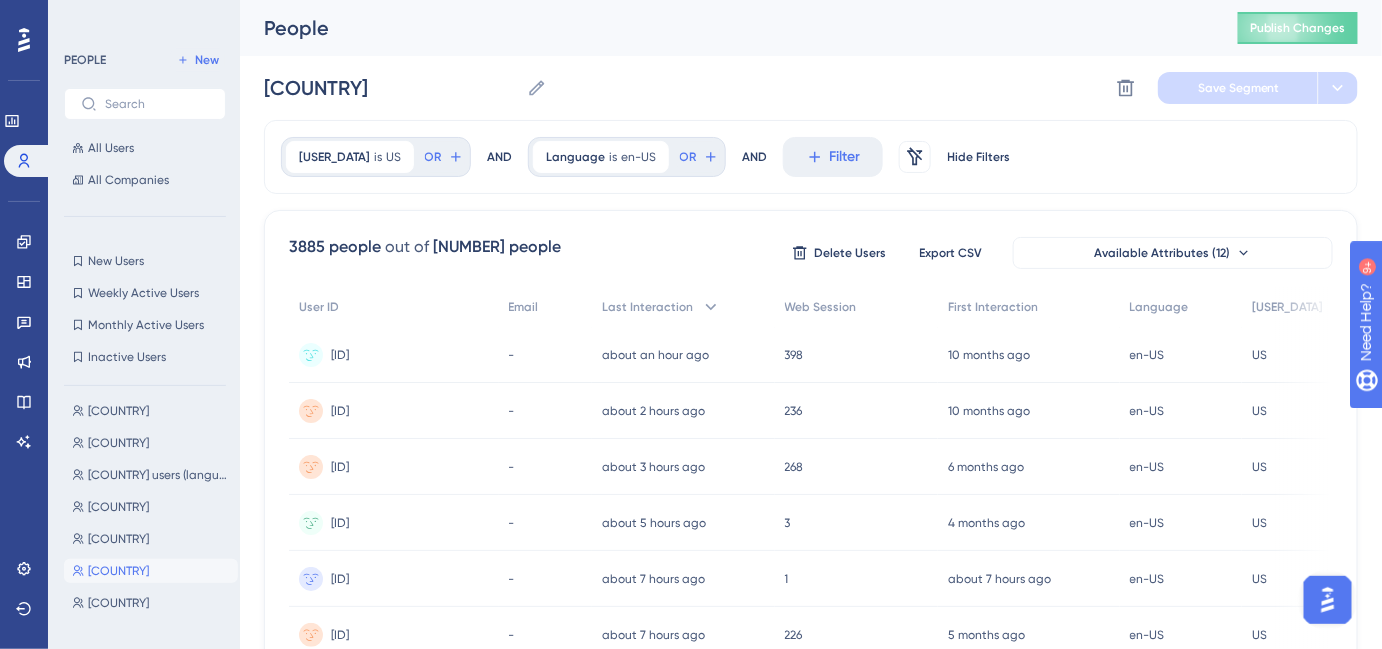 click on "[COUNTRY]" at bounding box center [118, 571] 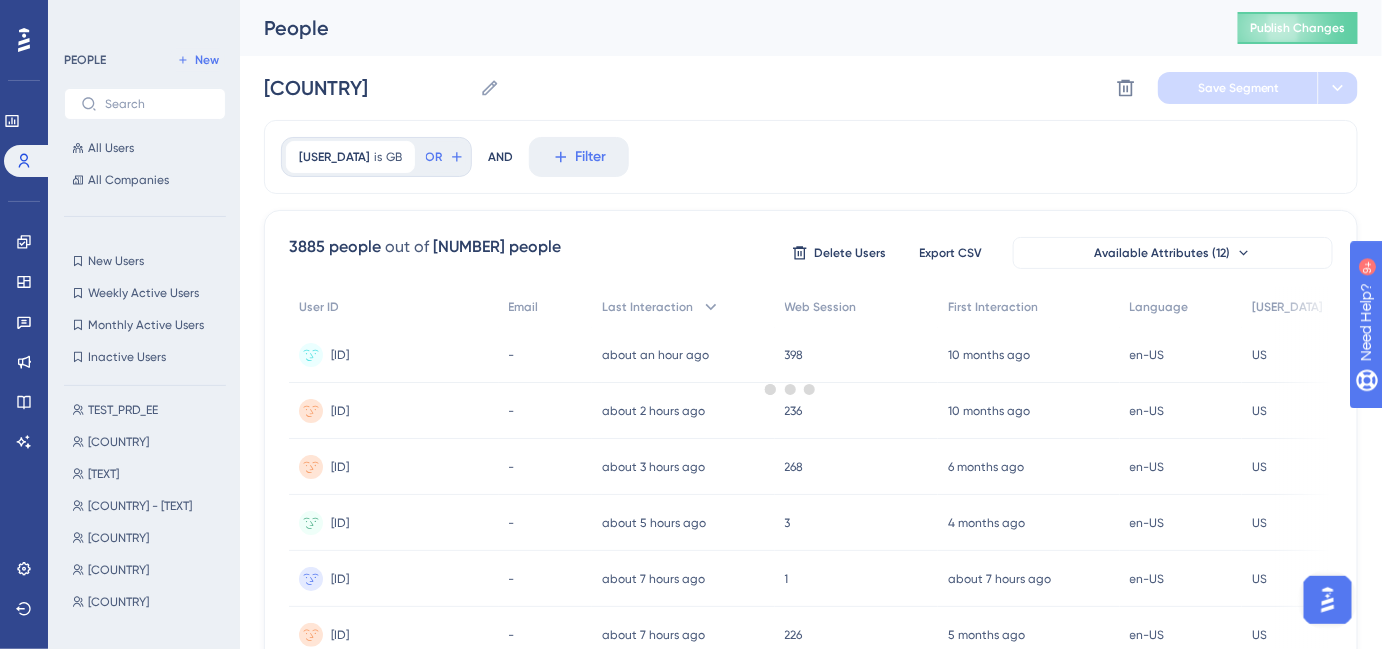 scroll, scrollTop: 0, scrollLeft: 0, axis: both 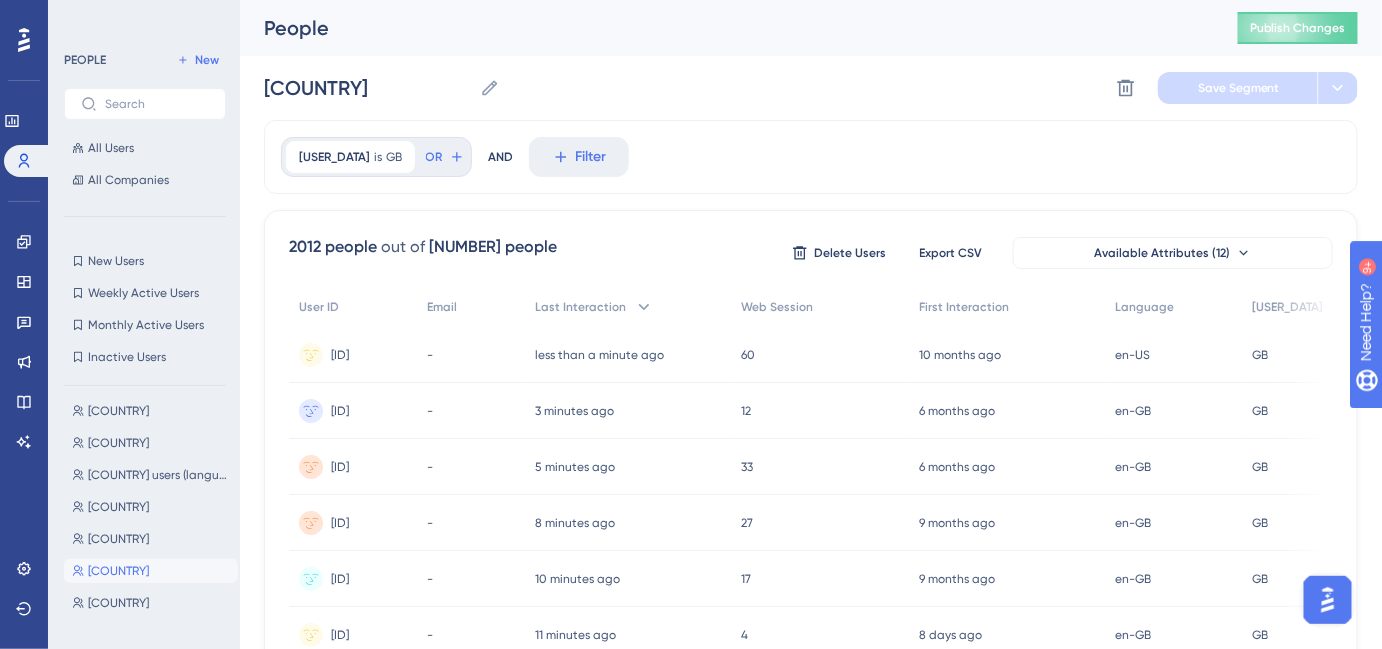 click on "[COUNTRY]" at bounding box center (118, 539) 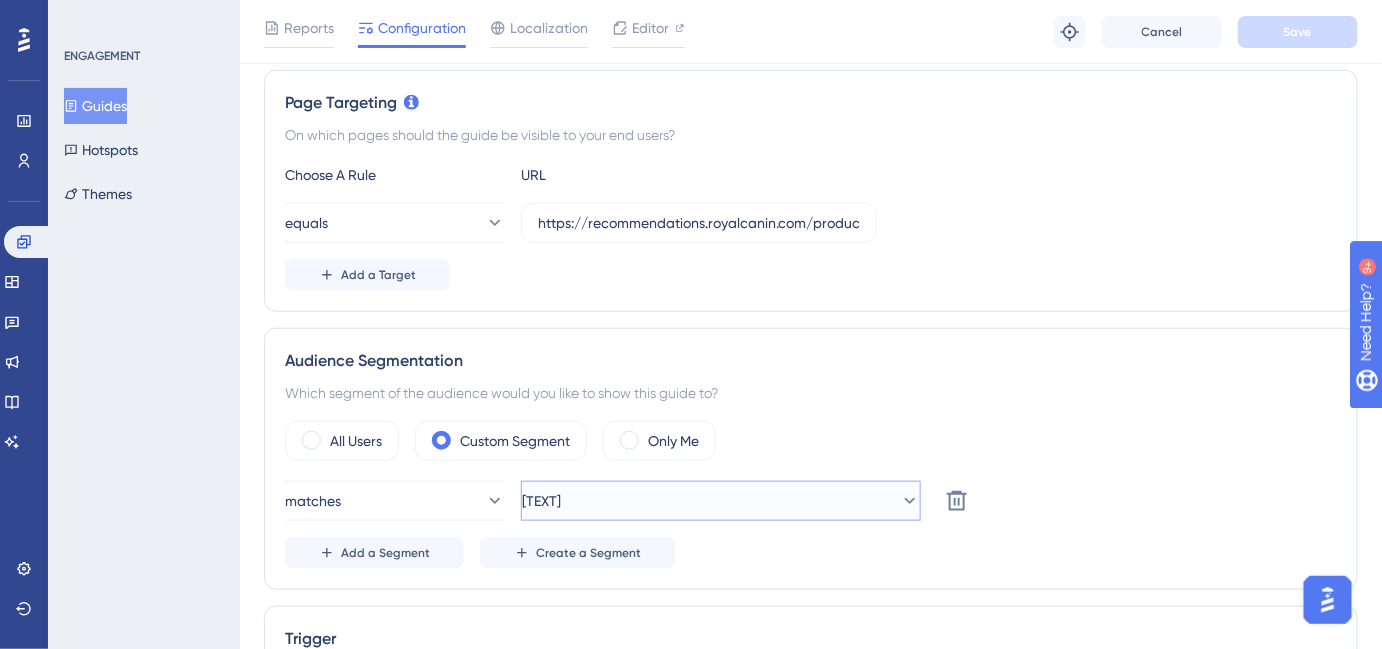 click on "[TEXT]" at bounding box center (721, 501) 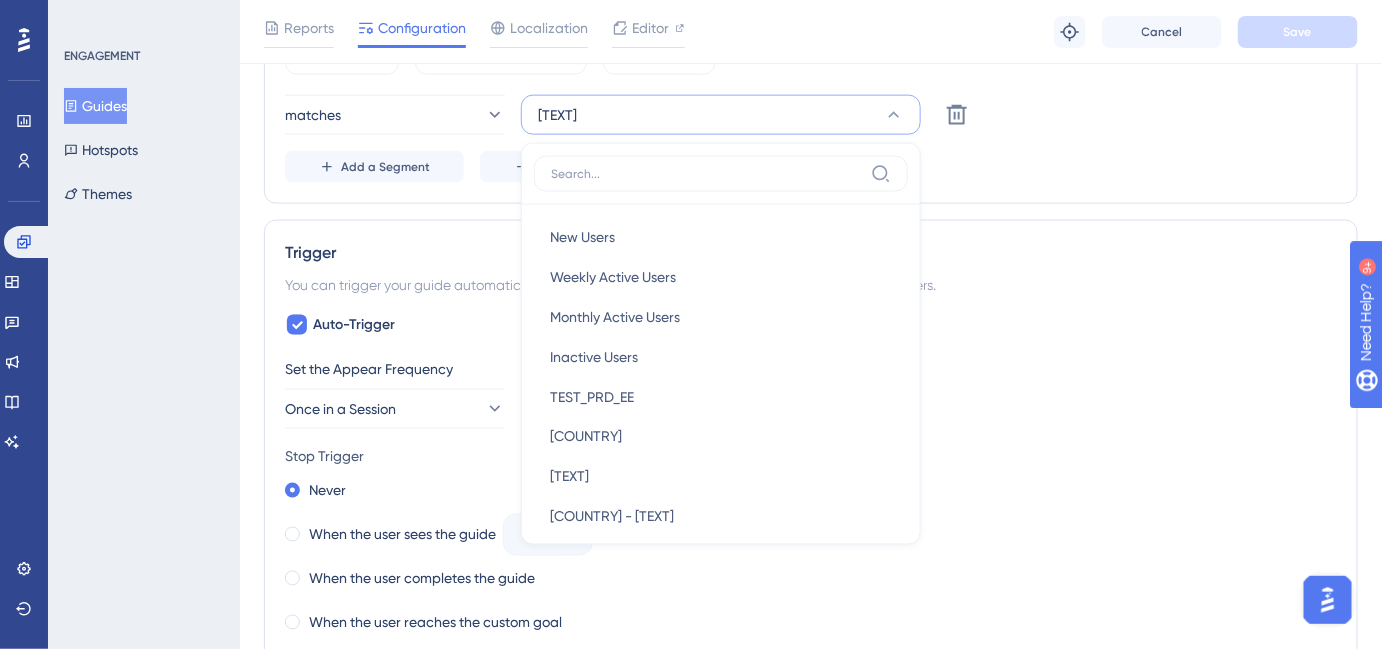 click at bounding box center (707, 174) 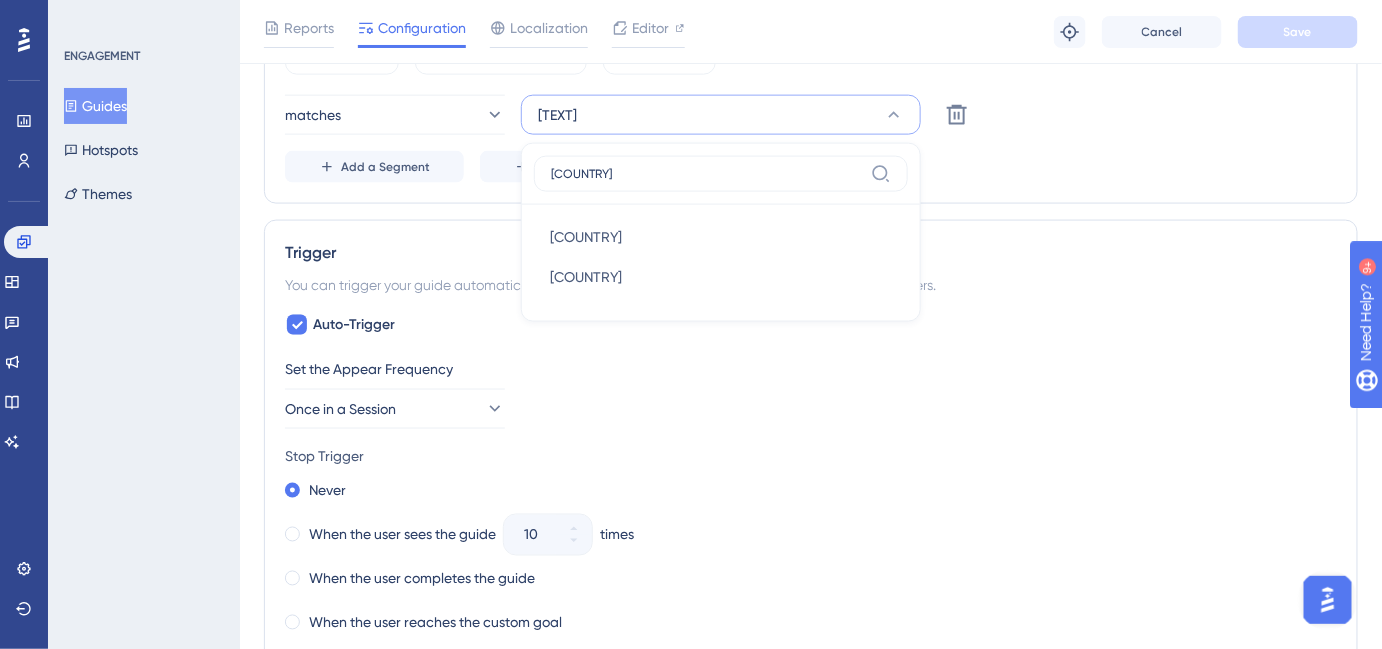 type on "[COUNTRY]" 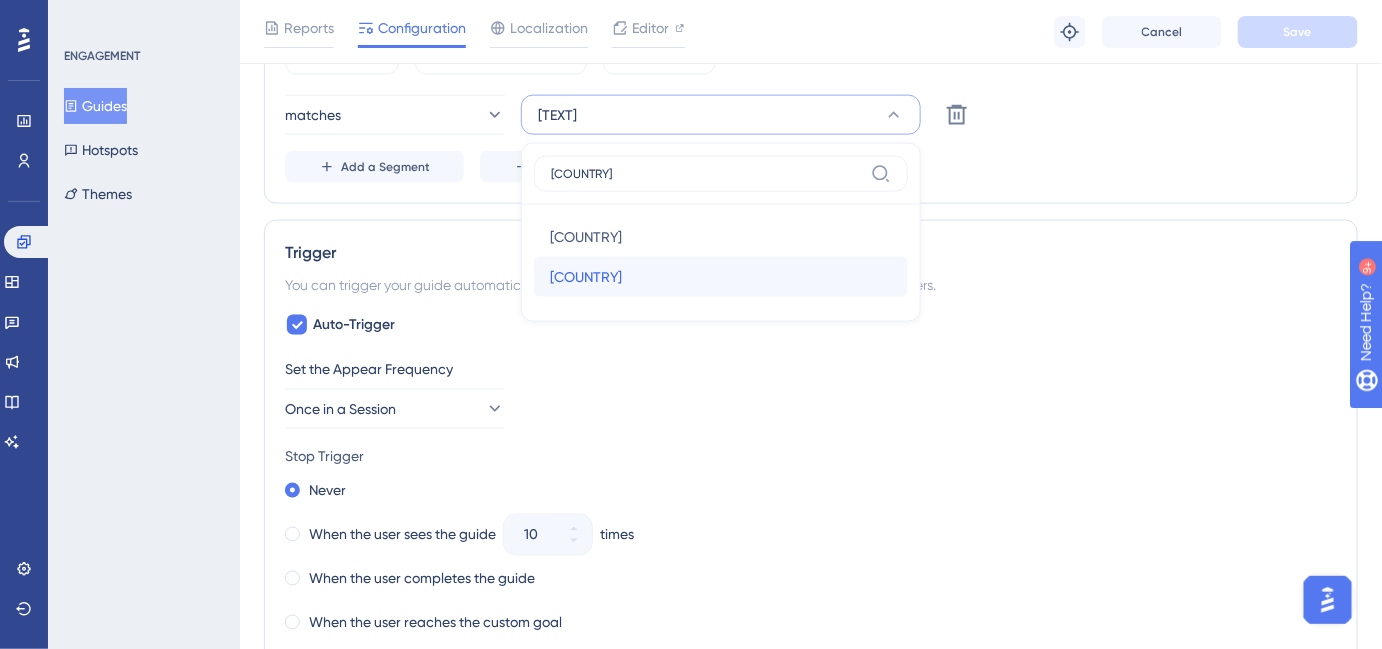 click on "[COUNTRY]" at bounding box center (586, 277) 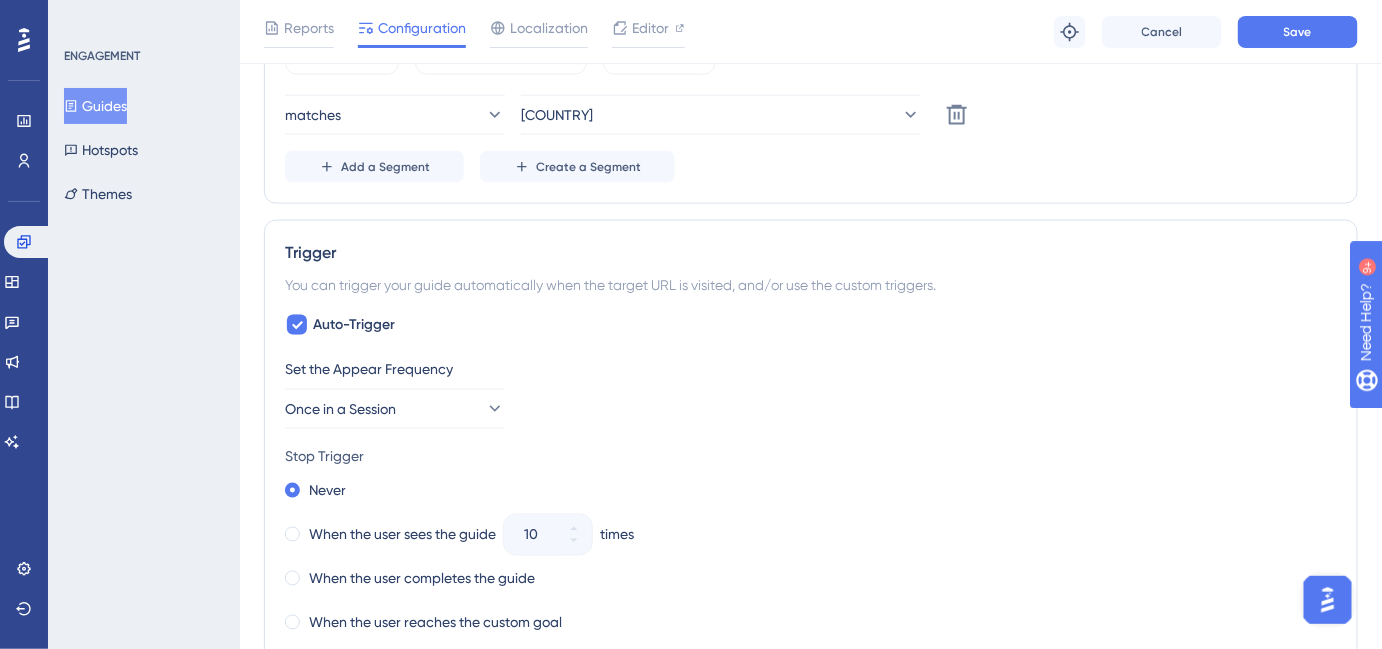 click on "Add a Segment" at bounding box center (385, 167) 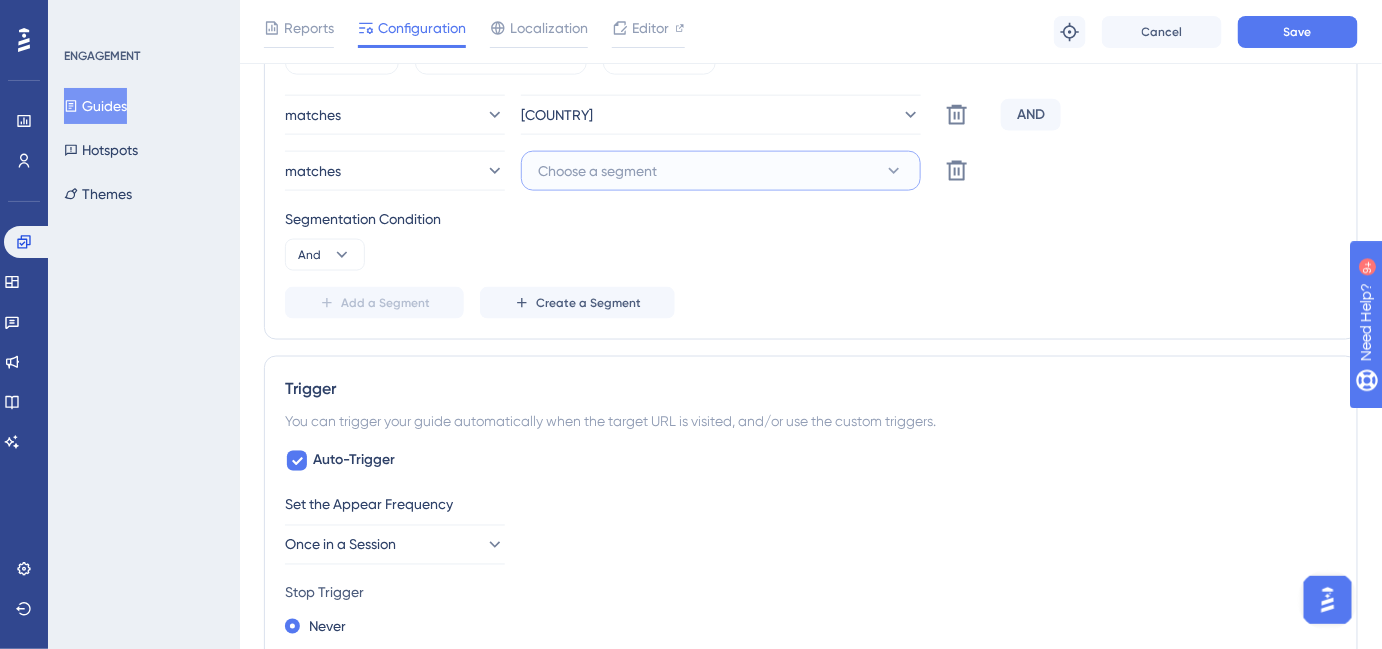 click on "Choose a segment" at bounding box center (721, 171) 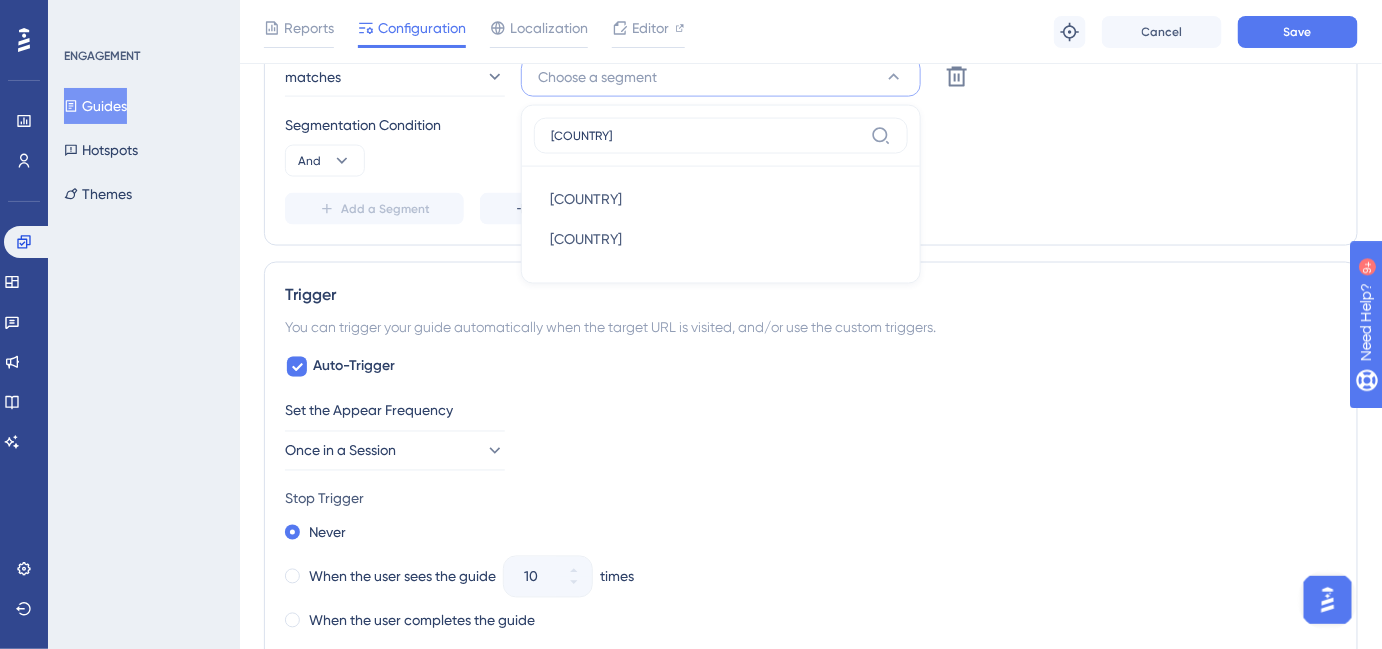 type on "[COUNTRY]" 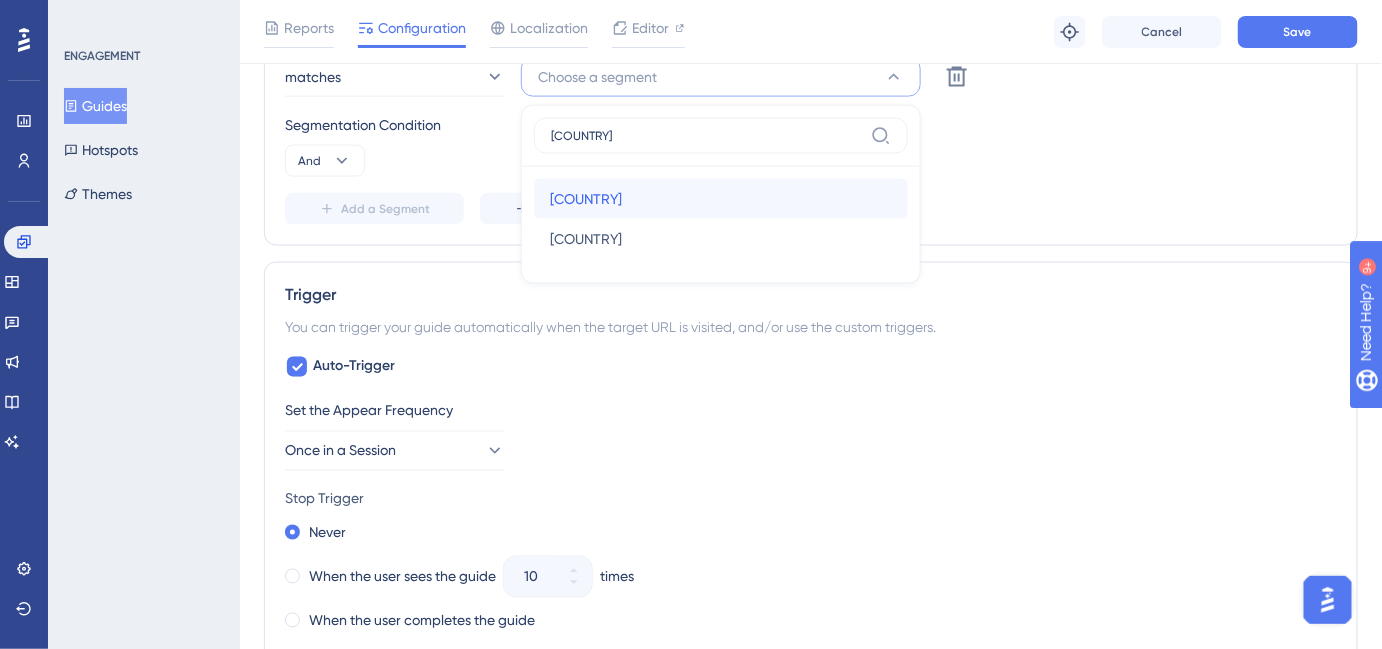 click on "[COUNTRY] [COUNTRY]" at bounding box center (721, 199) 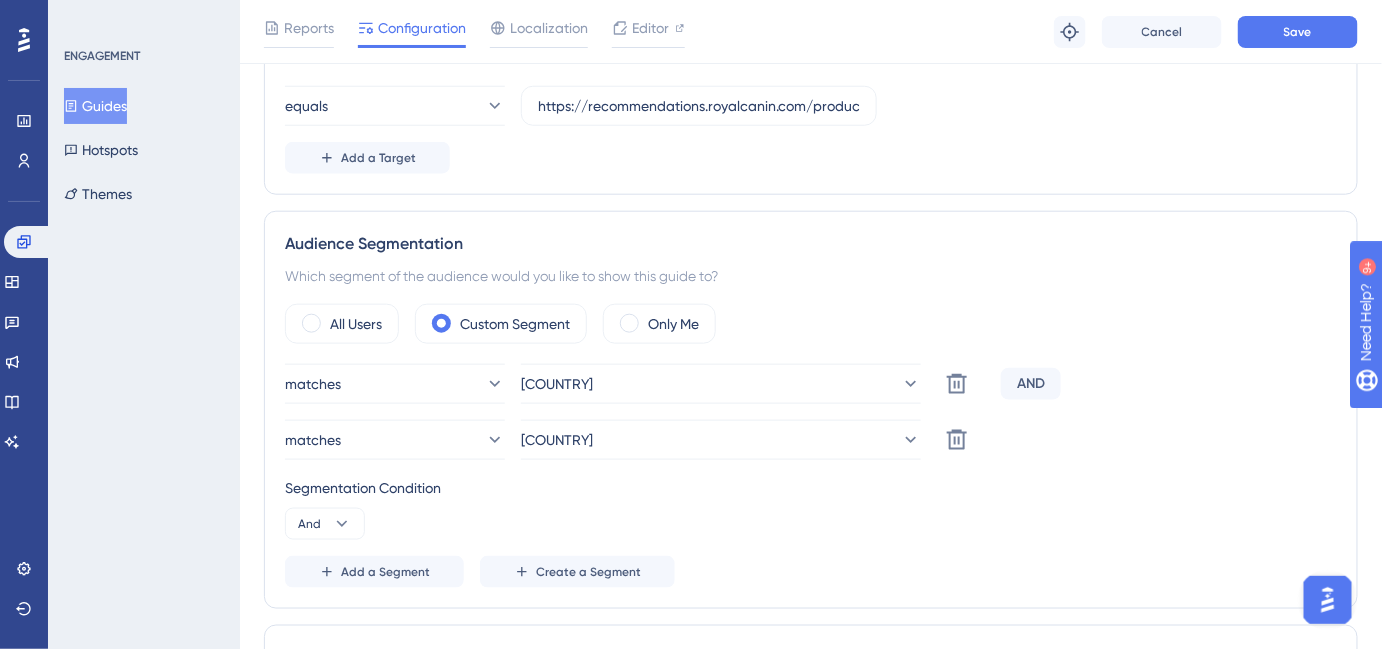 click on "AND" at bounding box center (1031, 384) 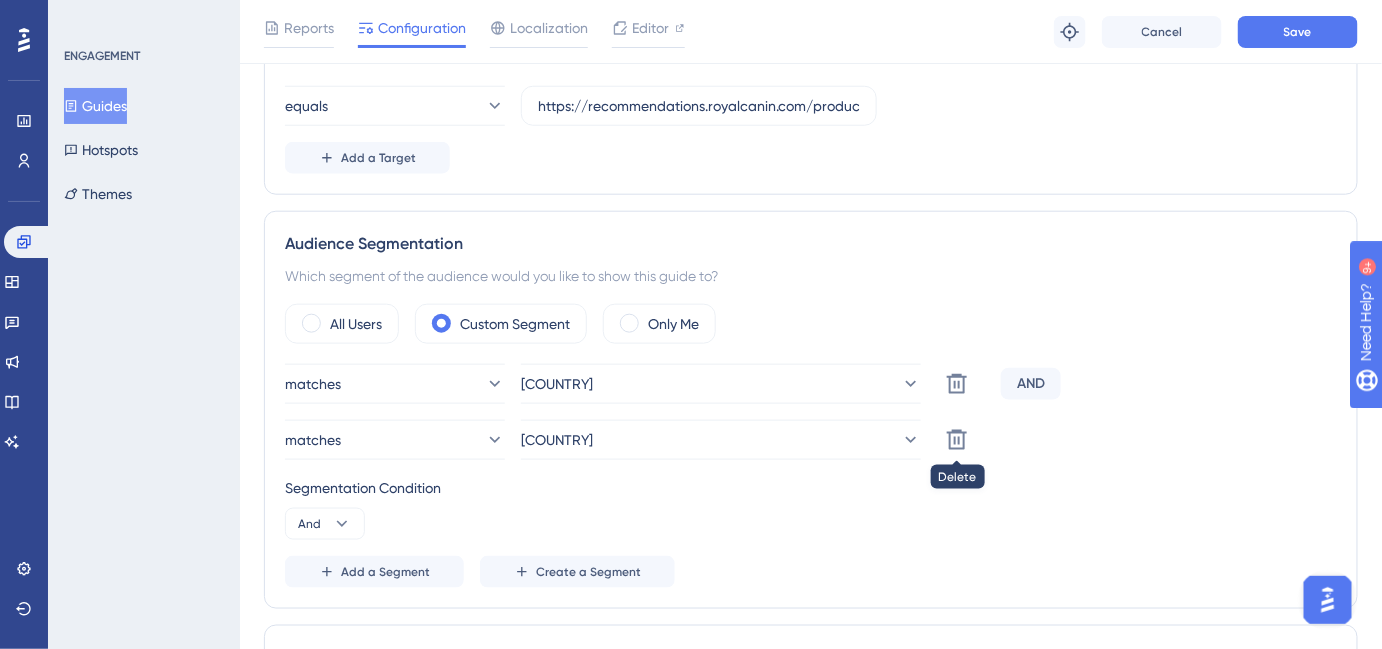 click 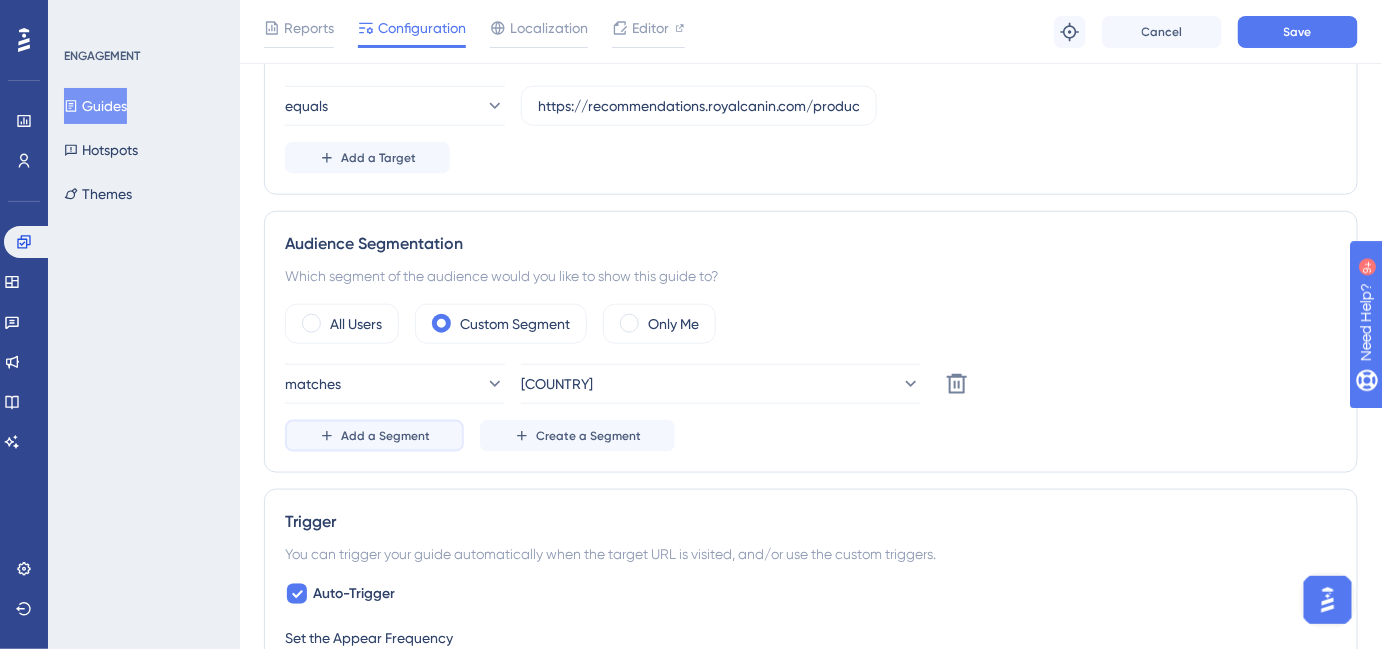 click on "Add a Segment" at bounding box center (385, 436) 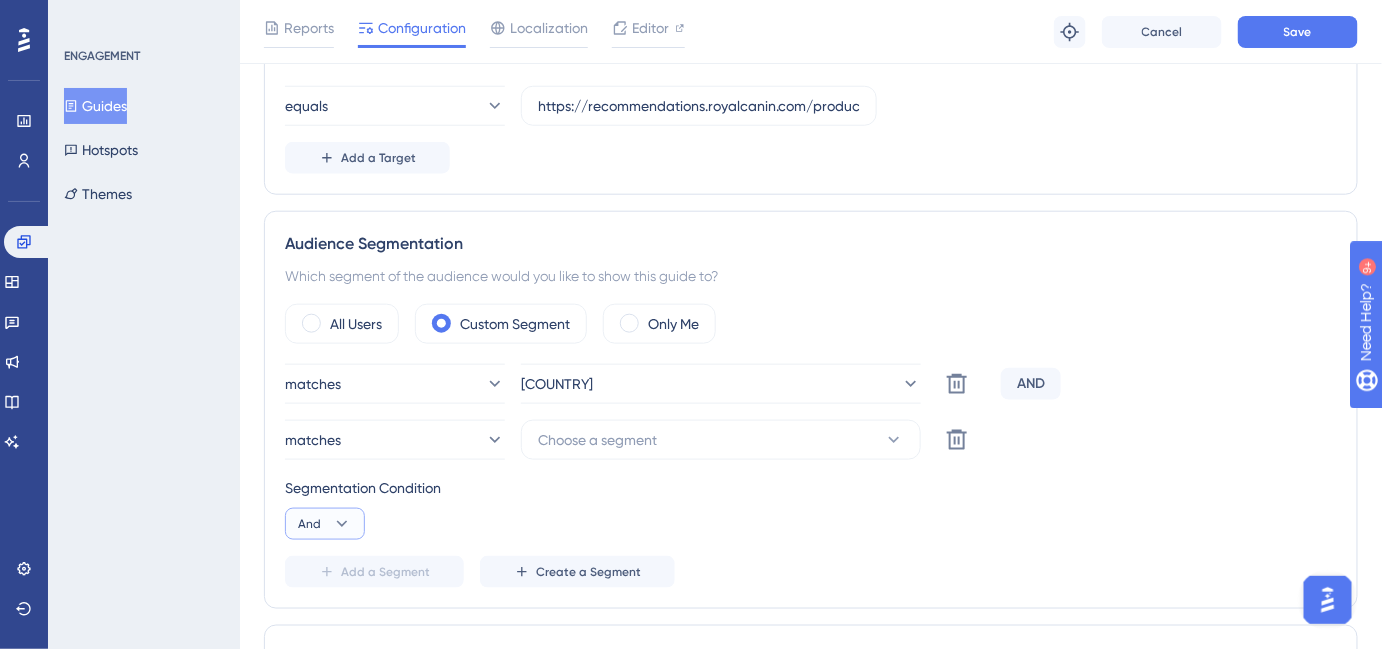 click on "And" at bounding box center (309, 524) 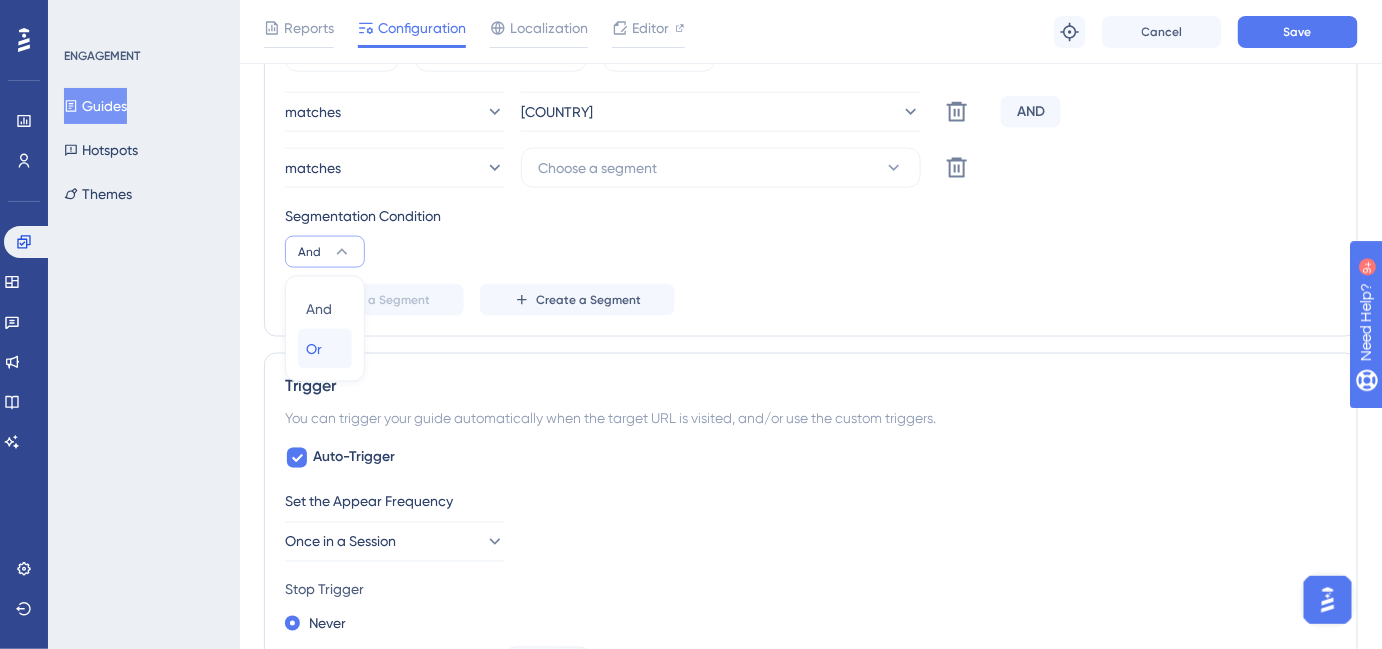 click on "Or Or" at bounding box center (325, 349) 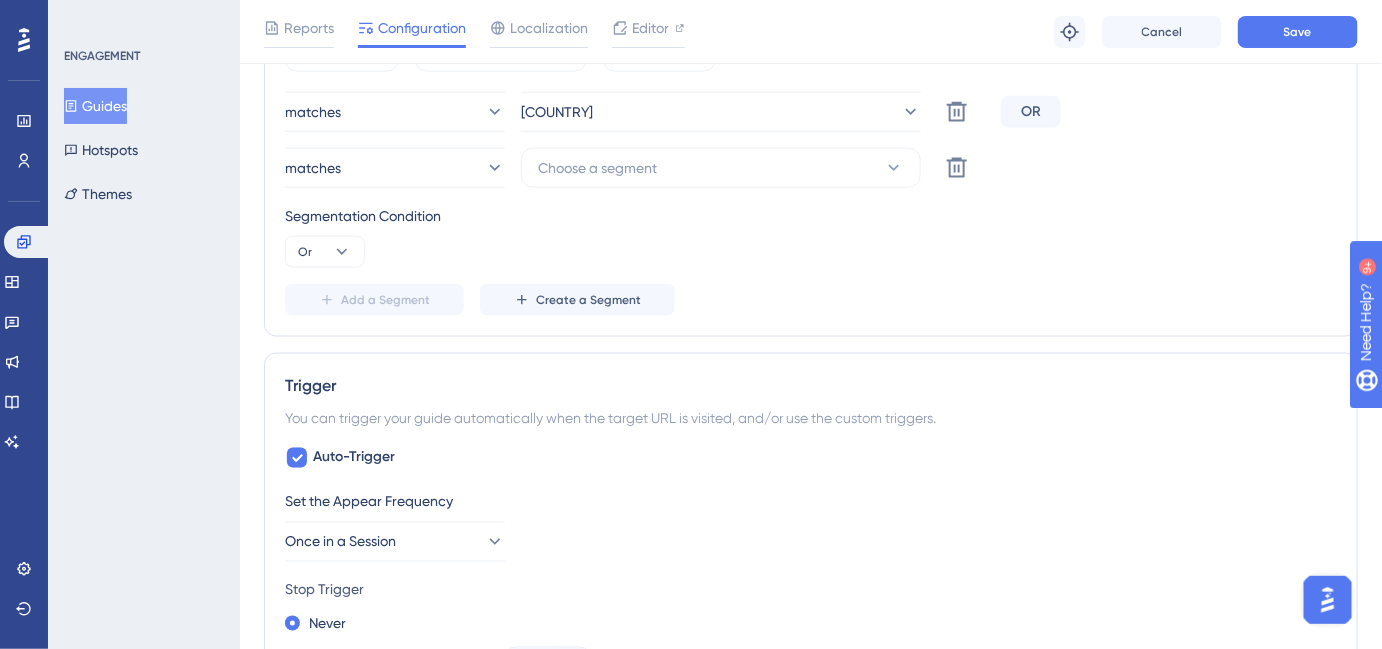 click 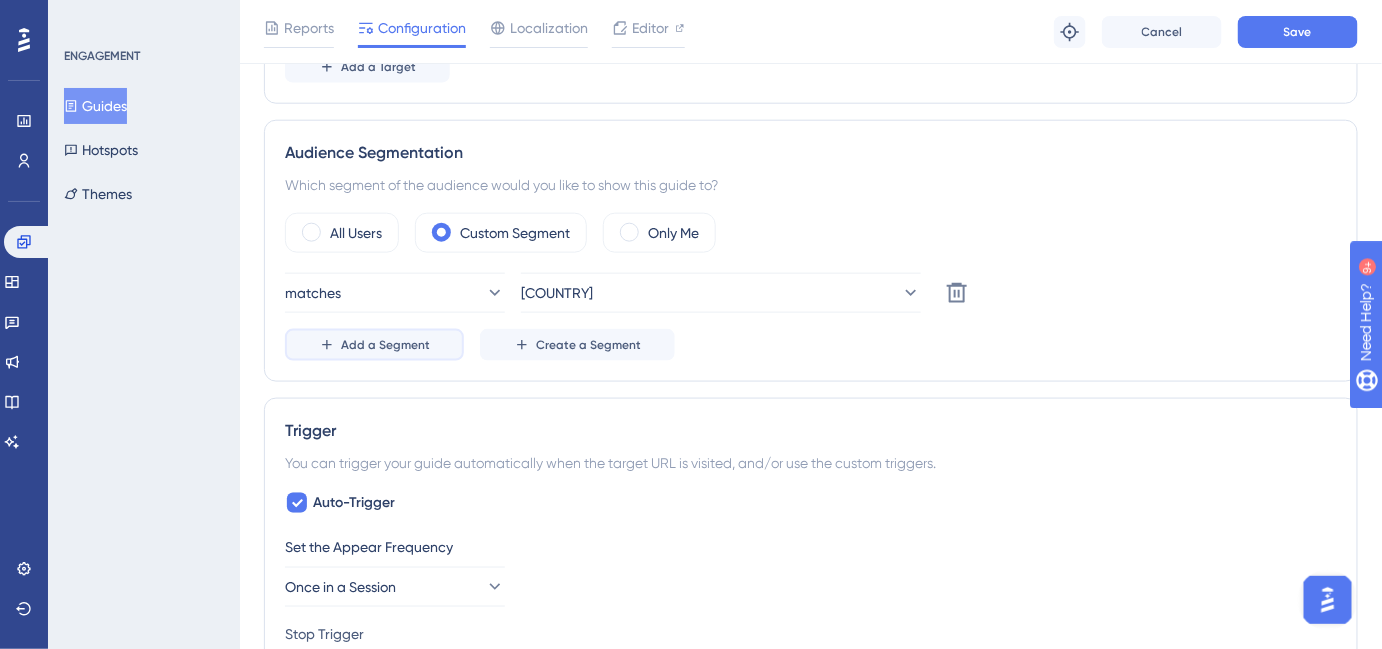 click on "Add a Segment" at bounding box center [385, 345] 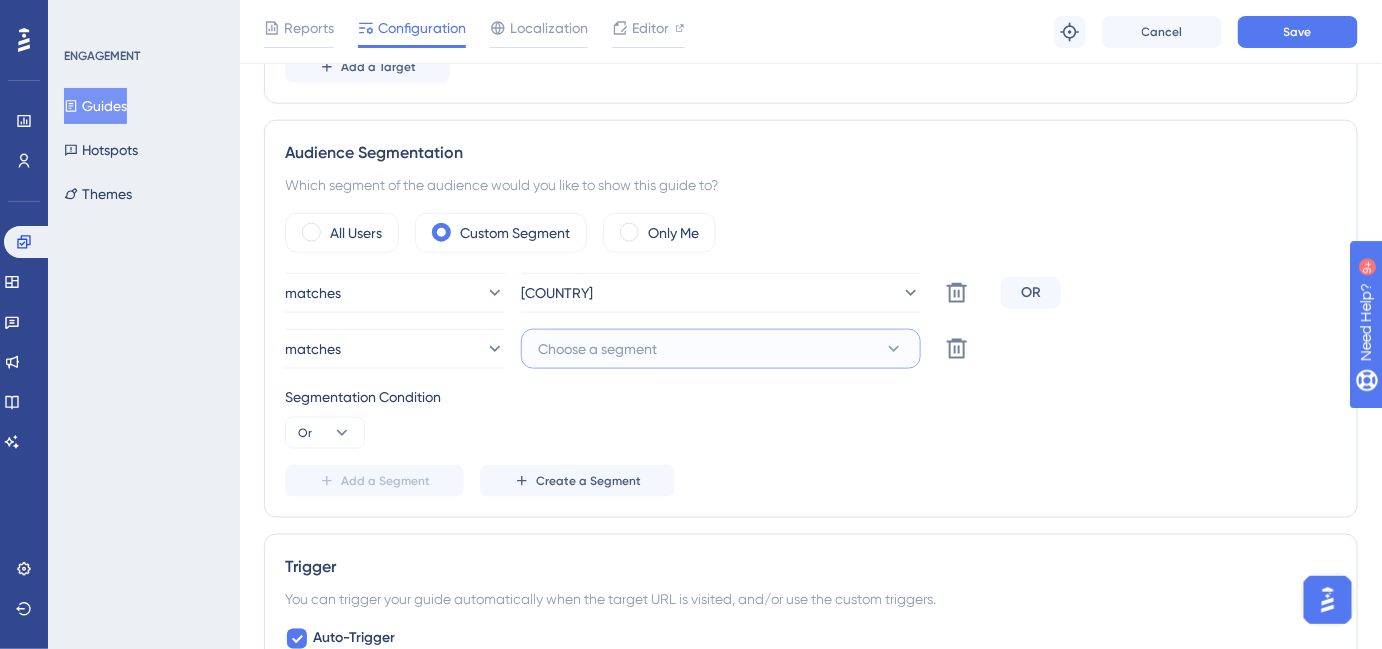click on "Choose a segment" at bounding box center (597, 349) 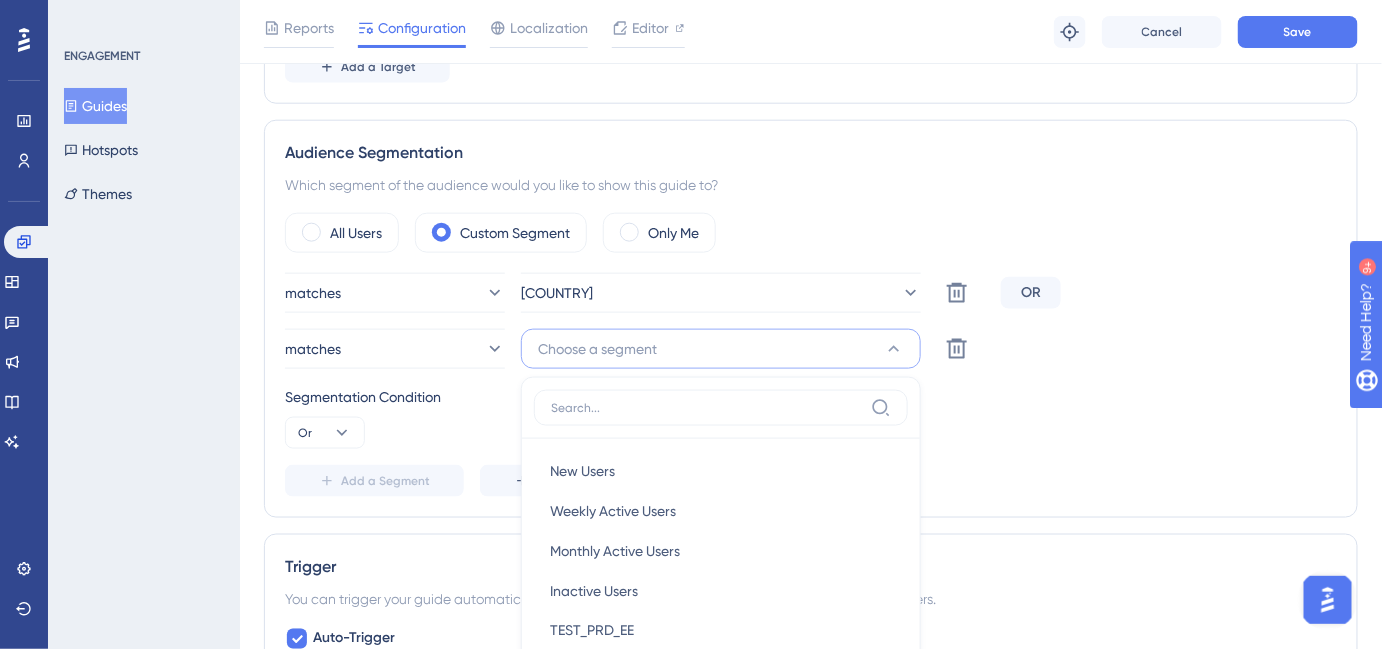 scroll, scrollTop: 906, scrollLeft: 0, axis: vertical 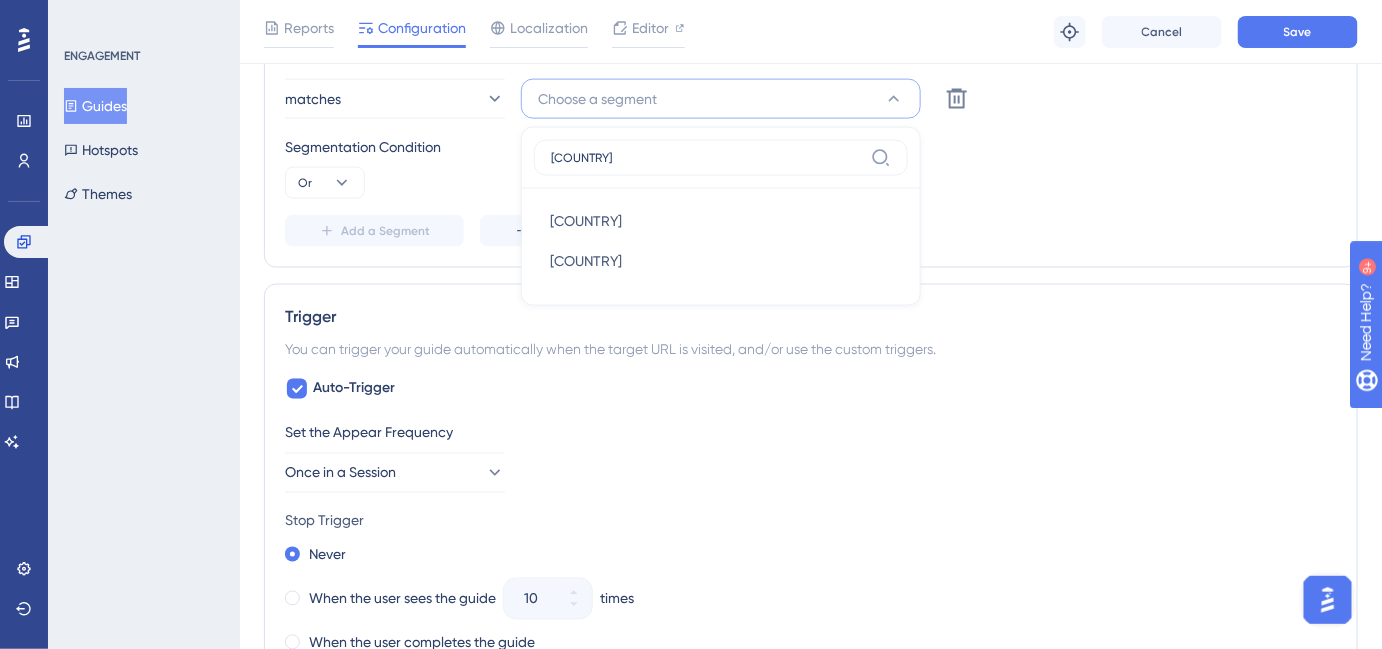 type on "[COUNTRY]" 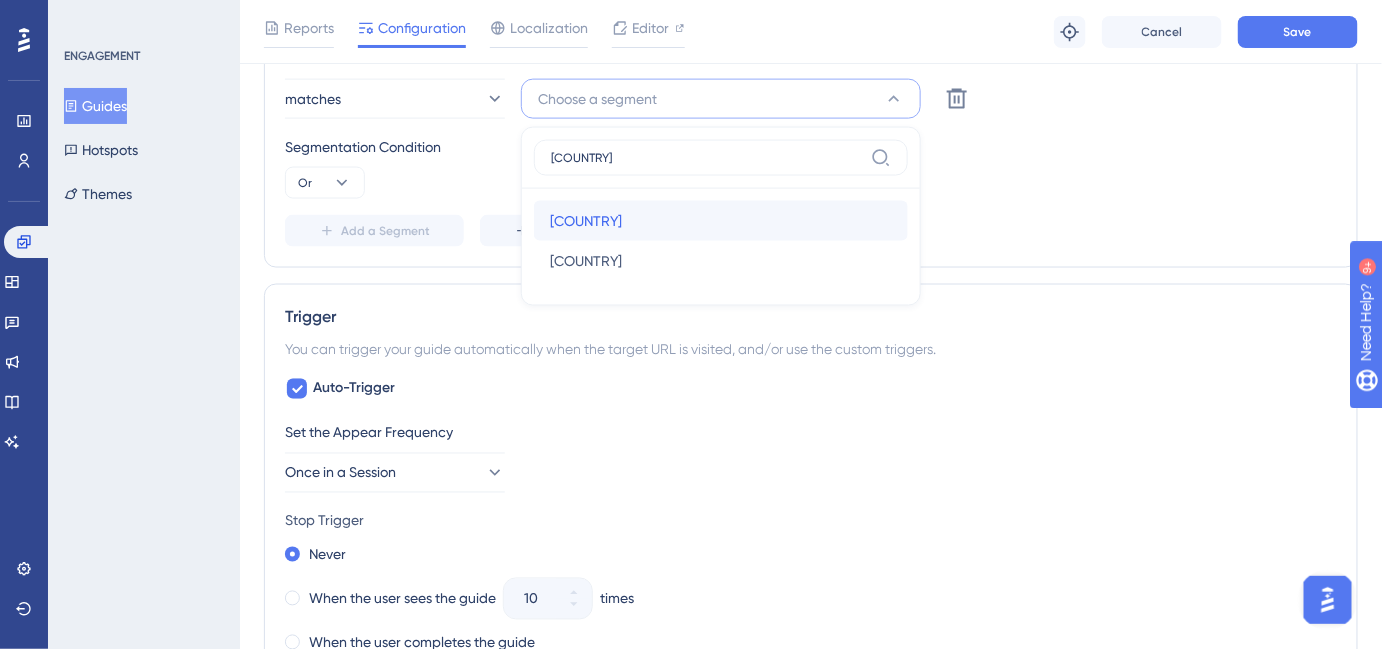 click on "[COUNTRY] [COUNTRY]" at bounding box center (721, 221) 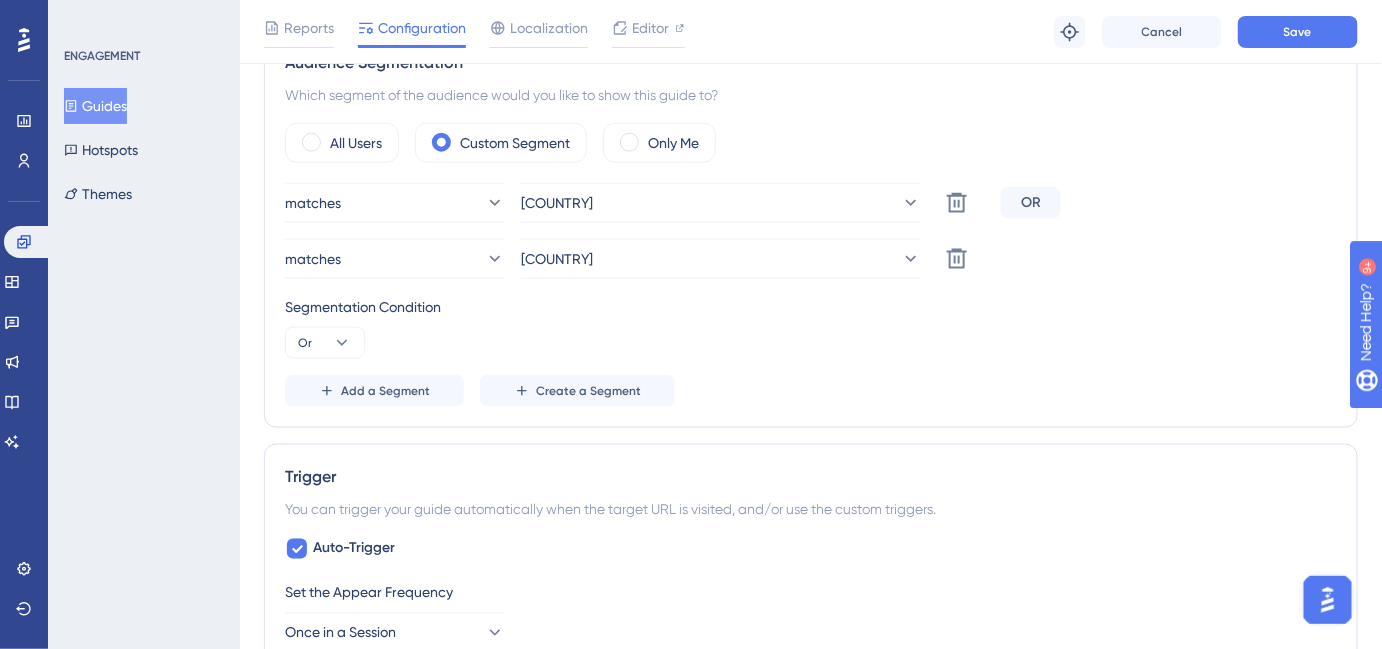 scroll, scrollTop: 542, scrollLeft: 0, axis: vertical 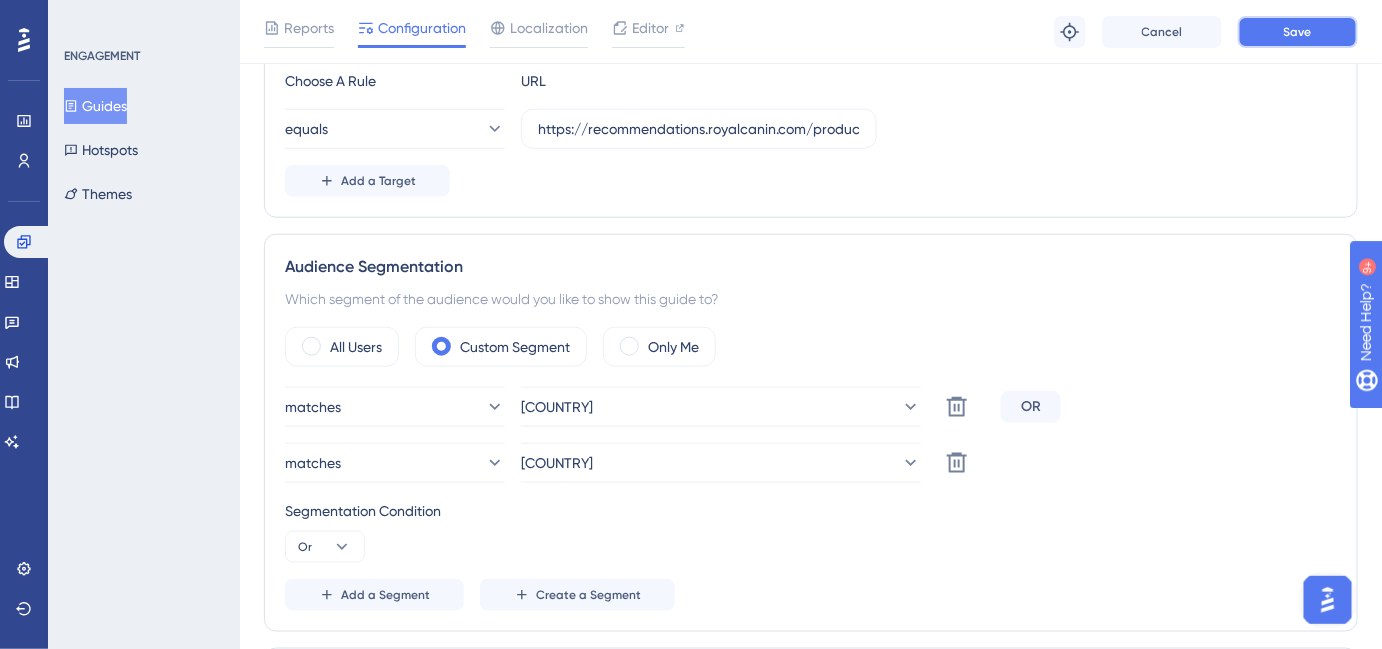 click on "Save" at bounding box center [1298, 32] 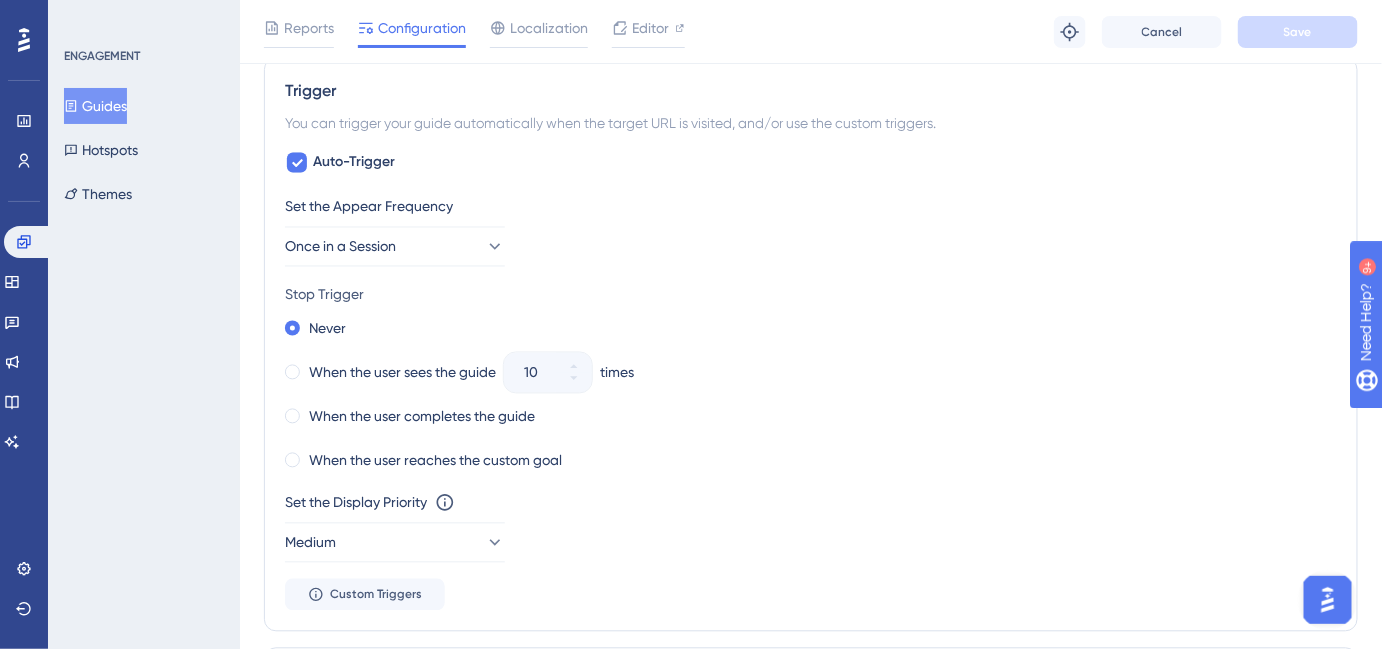 scroll, scrollTop: 1269, scrollLeft: 0, axis: vertical 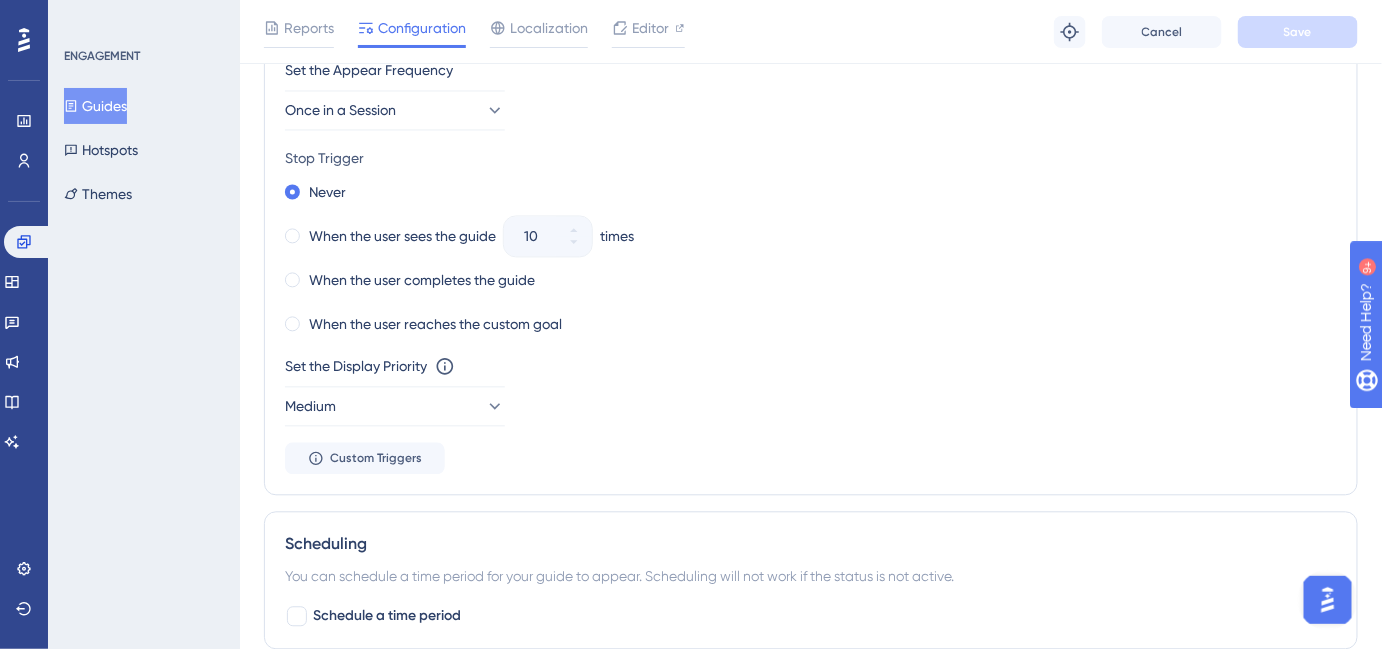click on "When the user reaches the custom goal" at bounding box center (811, 324) 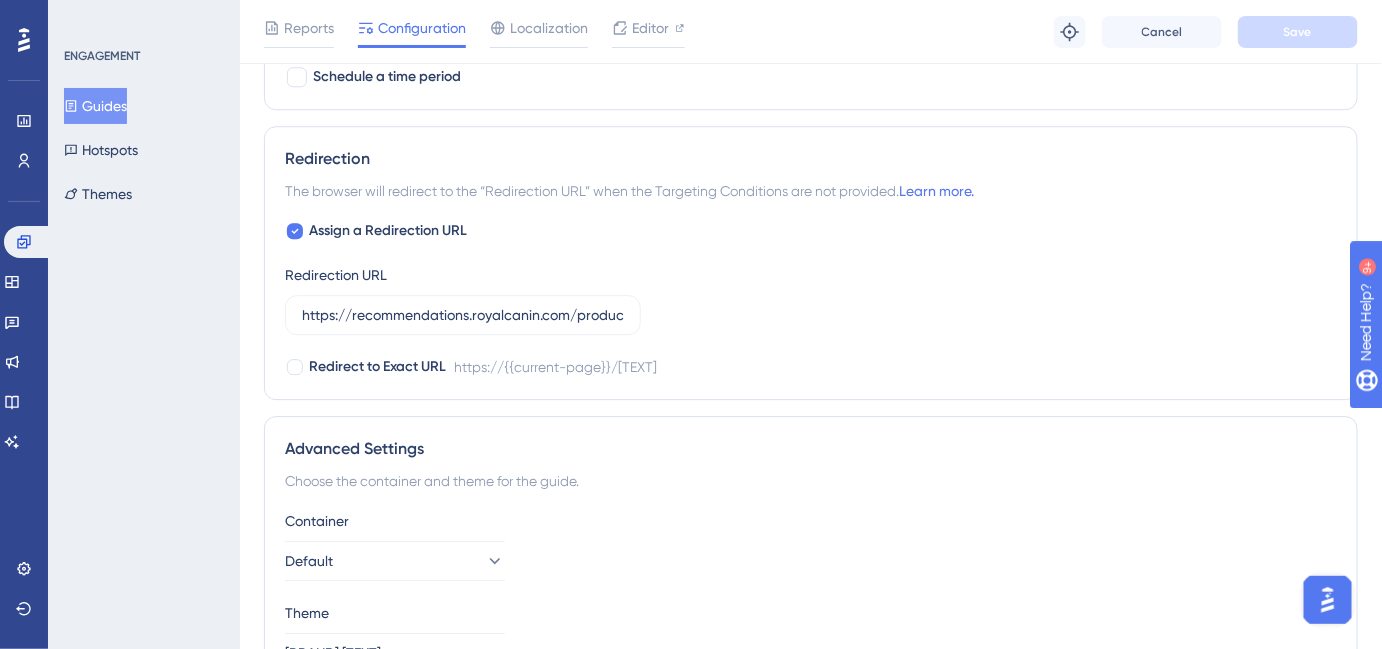 scroll, scrollTop: 1927, scrollLeft: 0, axis: vertical 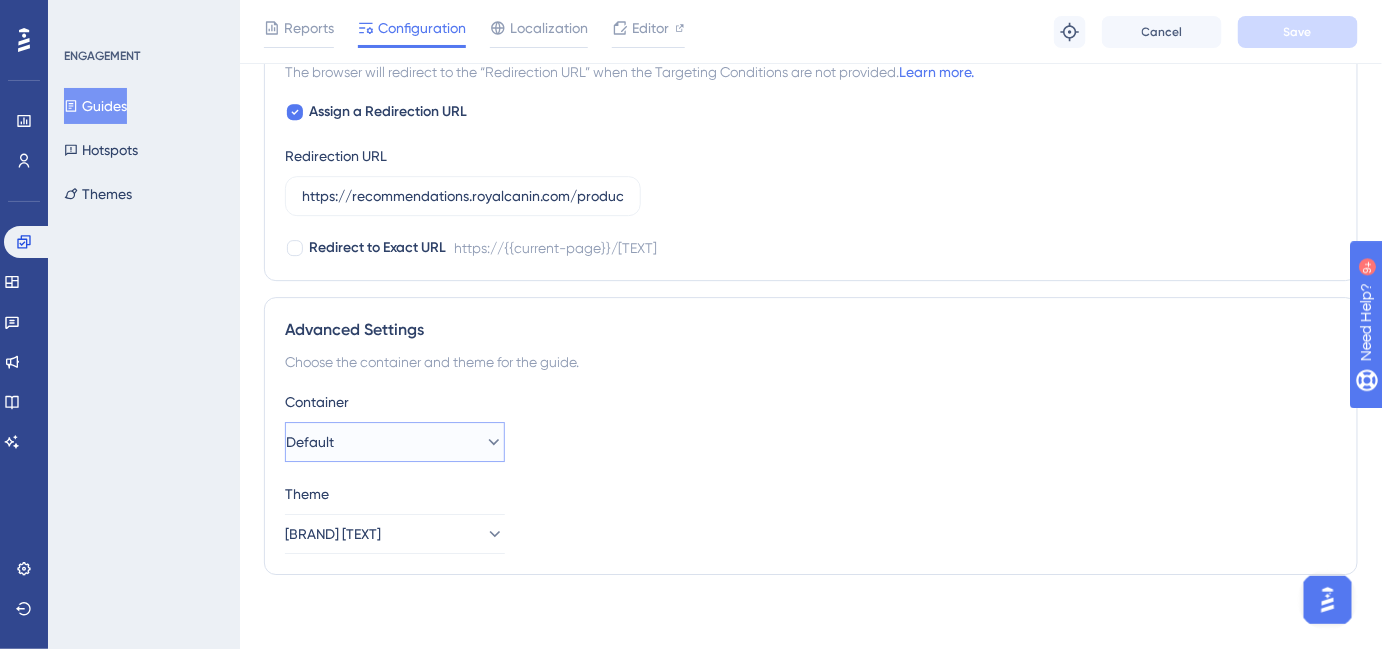 click 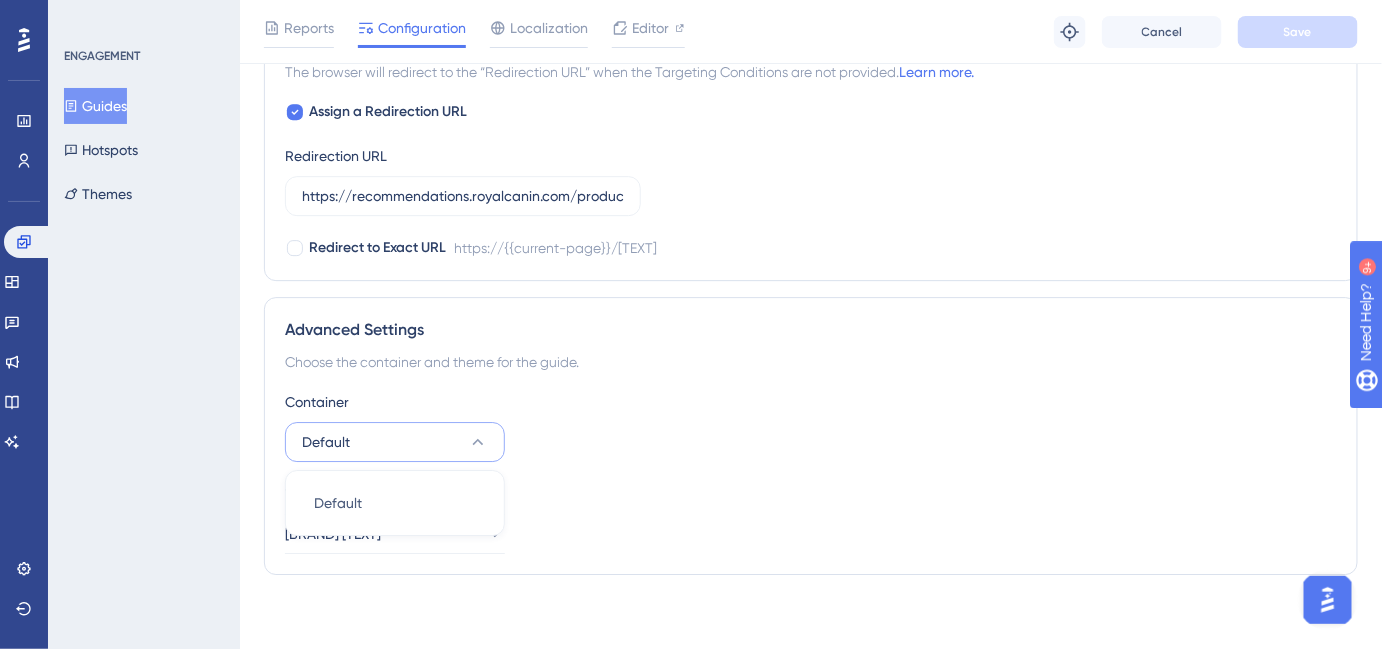 click on "Container Default Default Default" at bounding box center (811, 426) 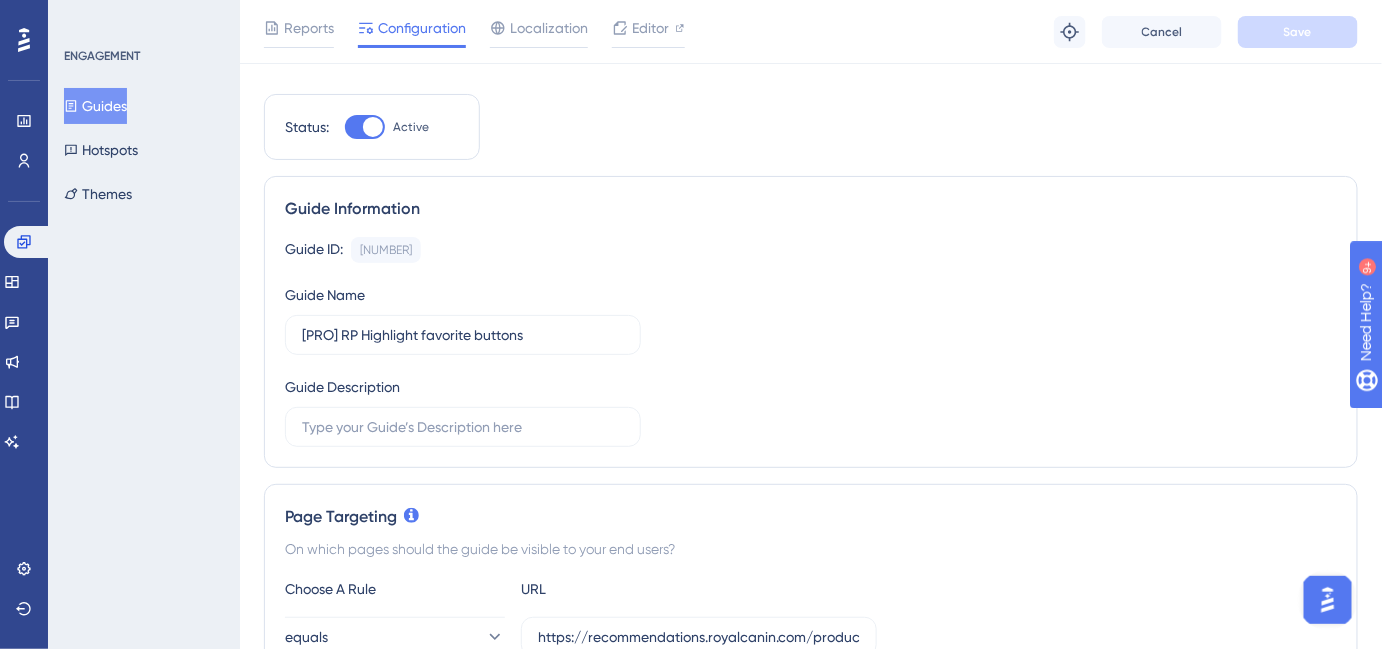 scroll, scrollTop: 0, scrollLeft: 0, axis: both 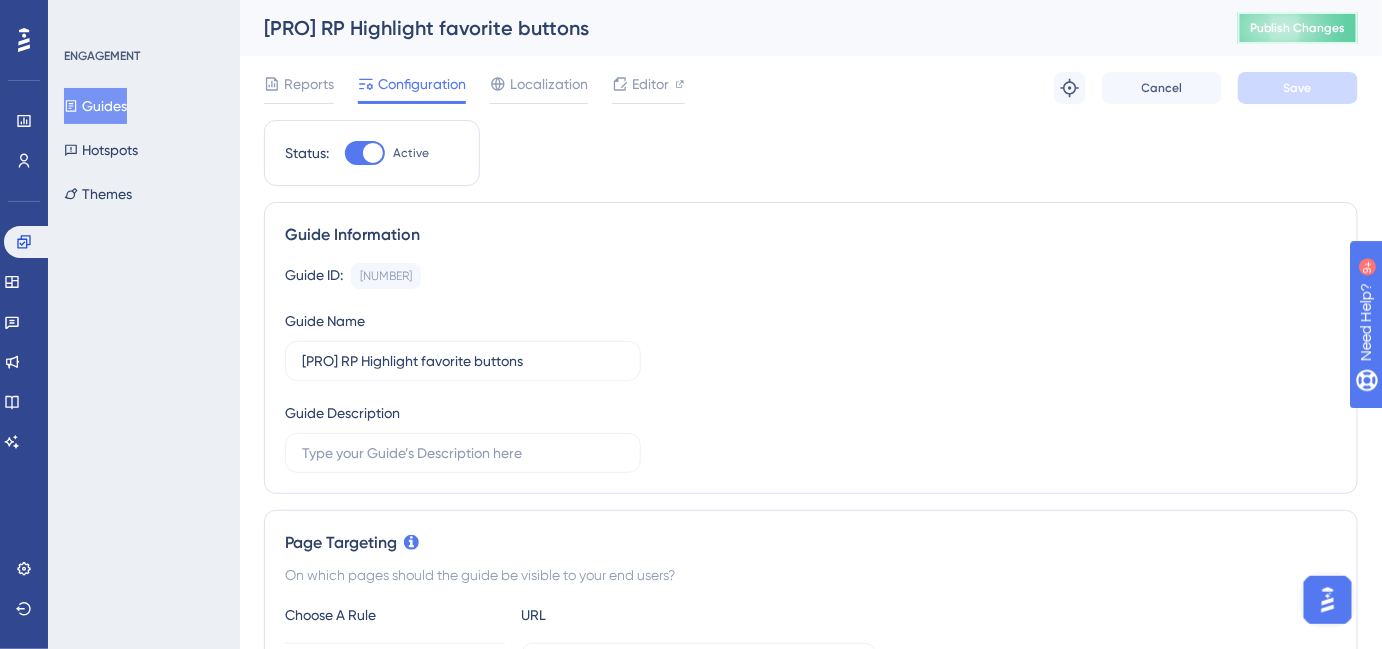 drag, startPoint x: 1297, startPoint y: 34, endPoint x: 1264, endPoint y: 99, distance: 72.89719 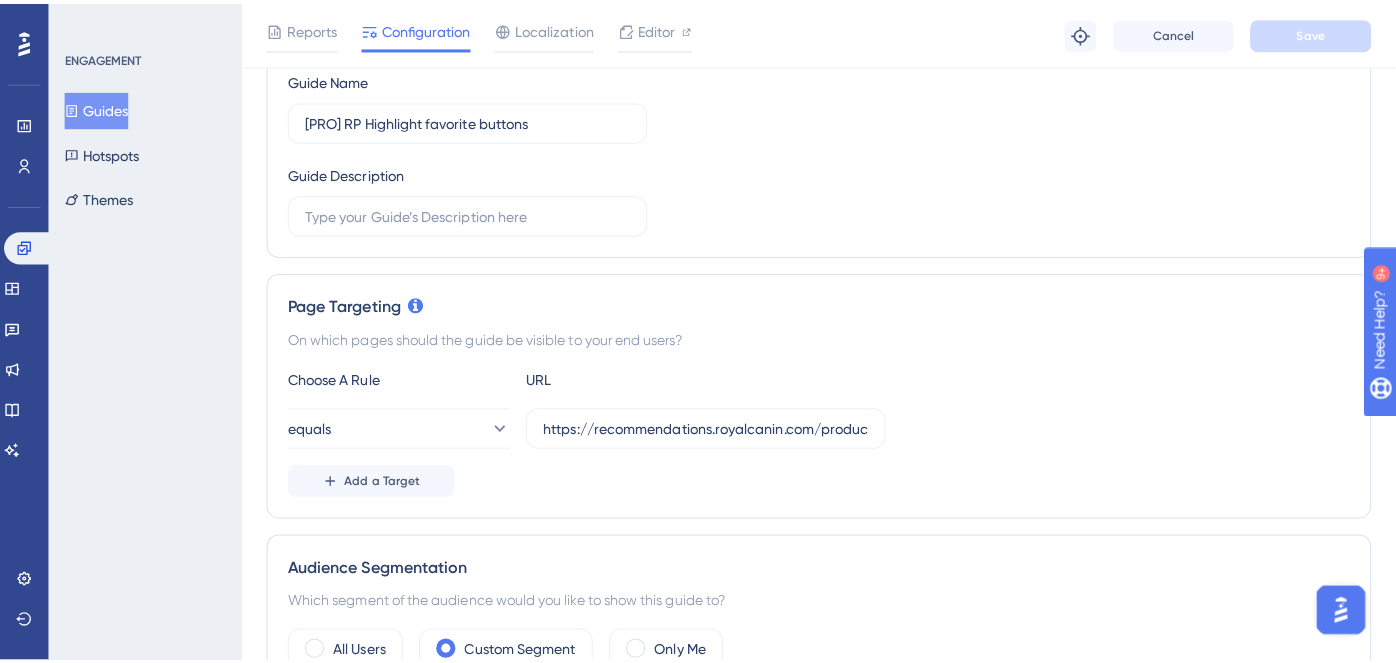 scroll, scrollTop: 0, scrollLeft: 0, axis: both 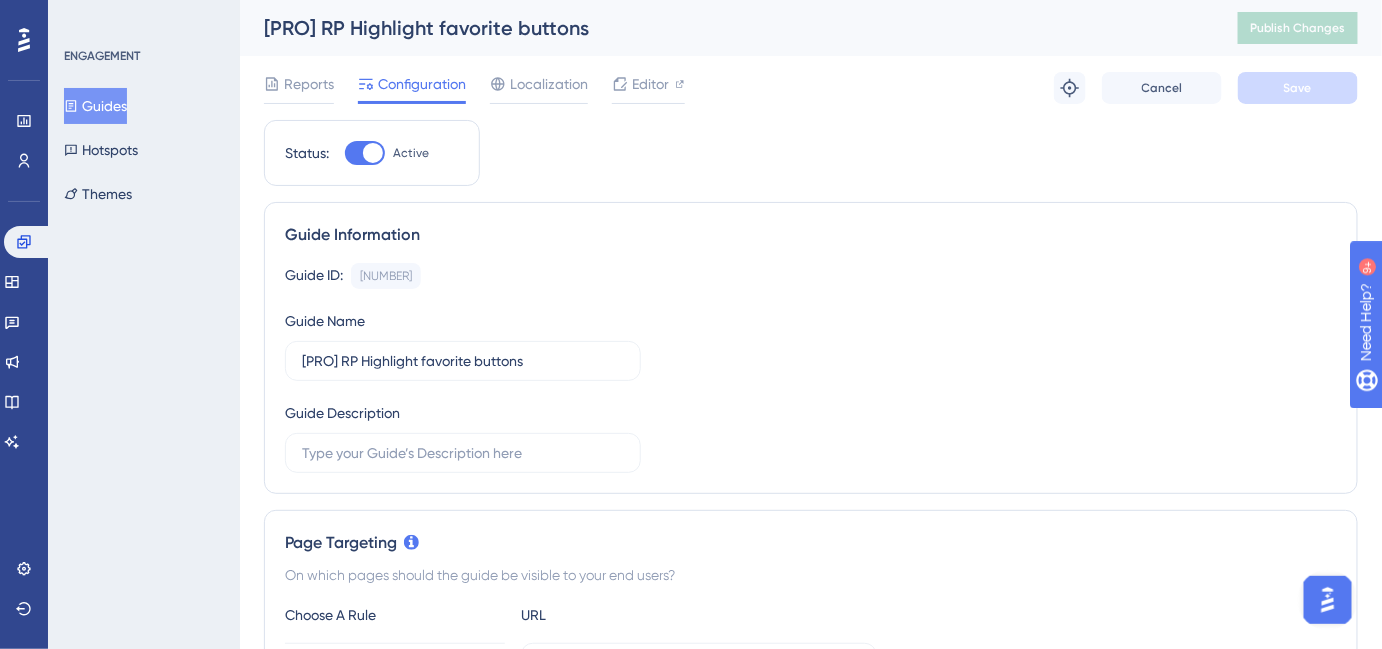 click on "Editor" at bounding box center [650, 84] 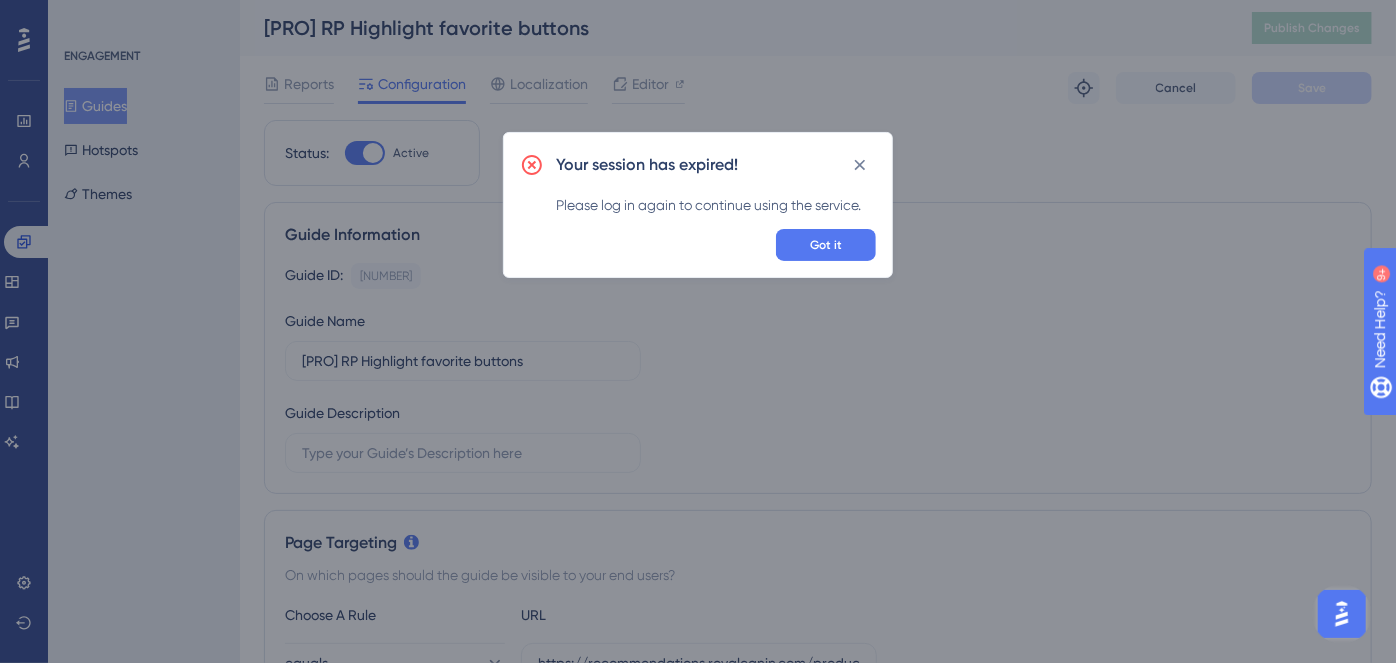 click on "Got it" at bounding box center [826, 245] 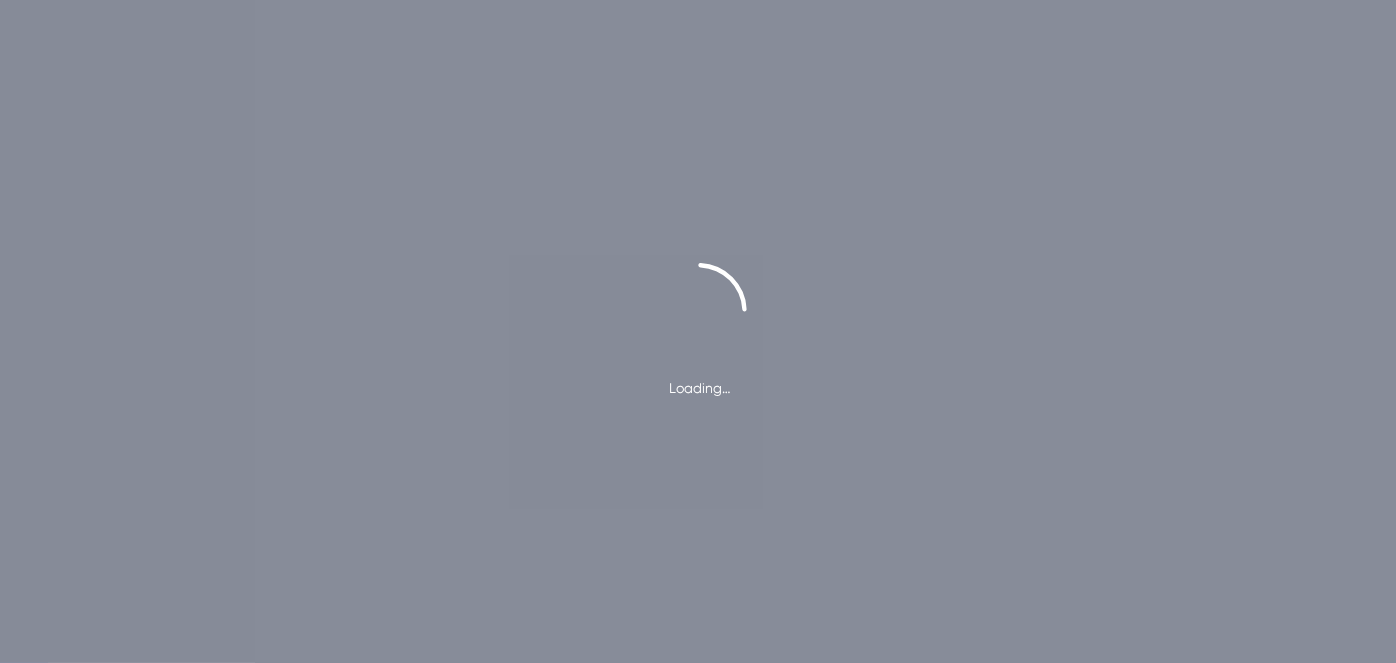 scroll, scrollTop: 0, scrollLeft: 0, axis: both 